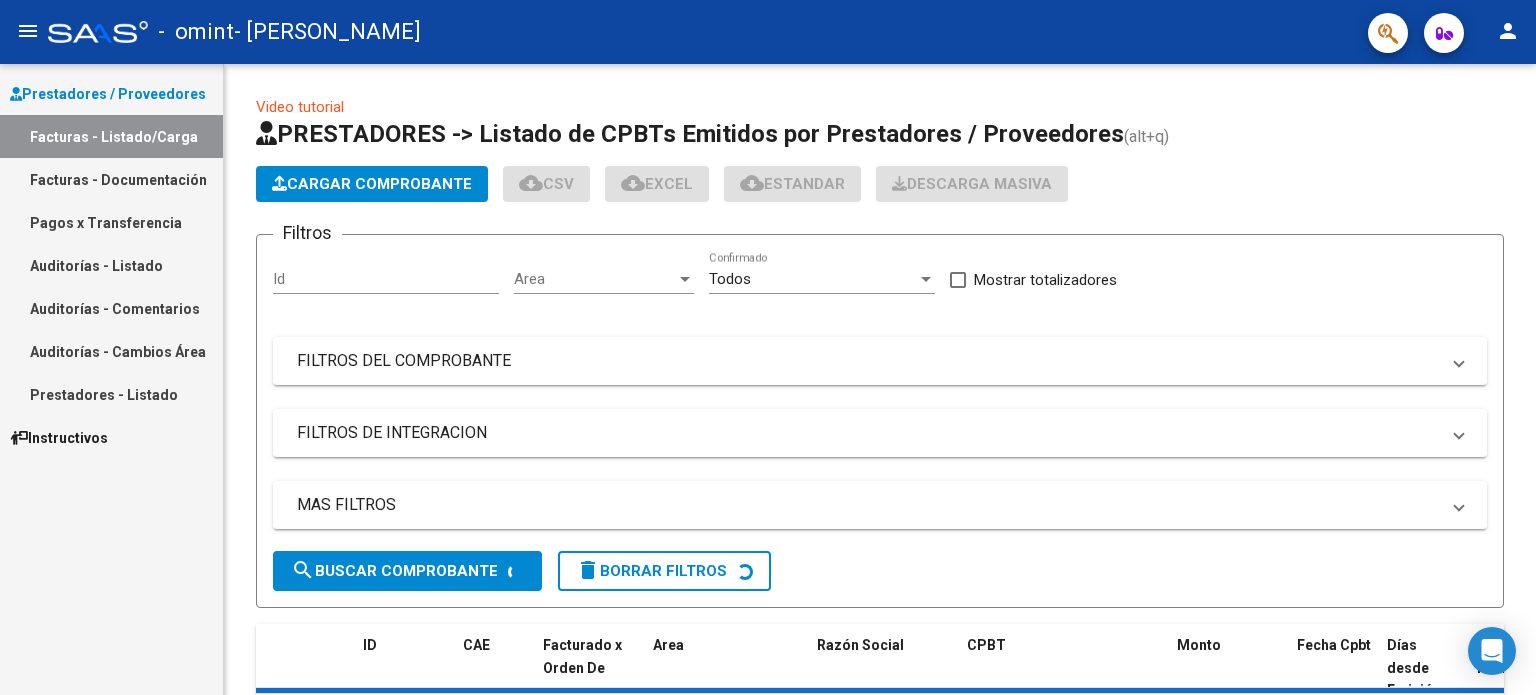 scroll, scrollTop: 0, scrollLeft: 0, axis: both 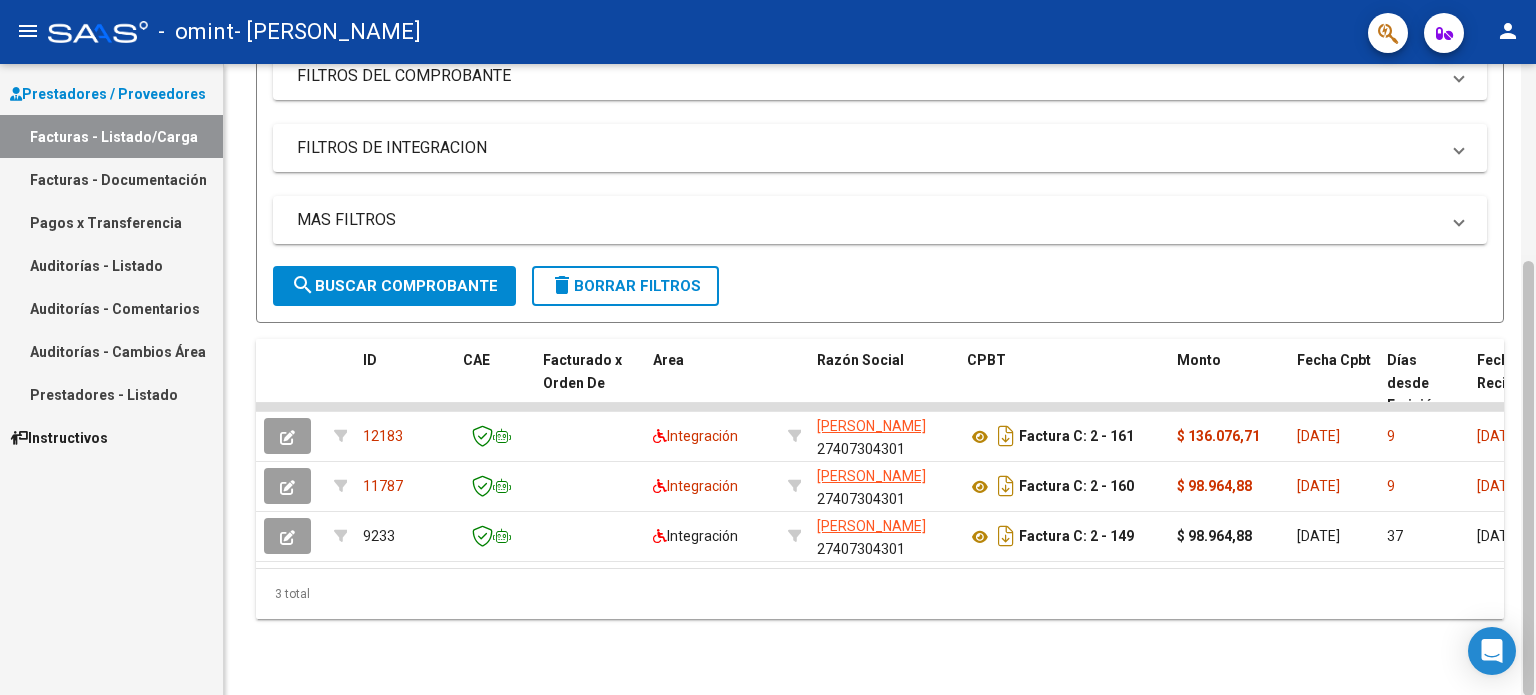 drag, startPoint x: 1535, startPoint y: 111, endPoint x: 1535, endPoint y: 203, distance: 92 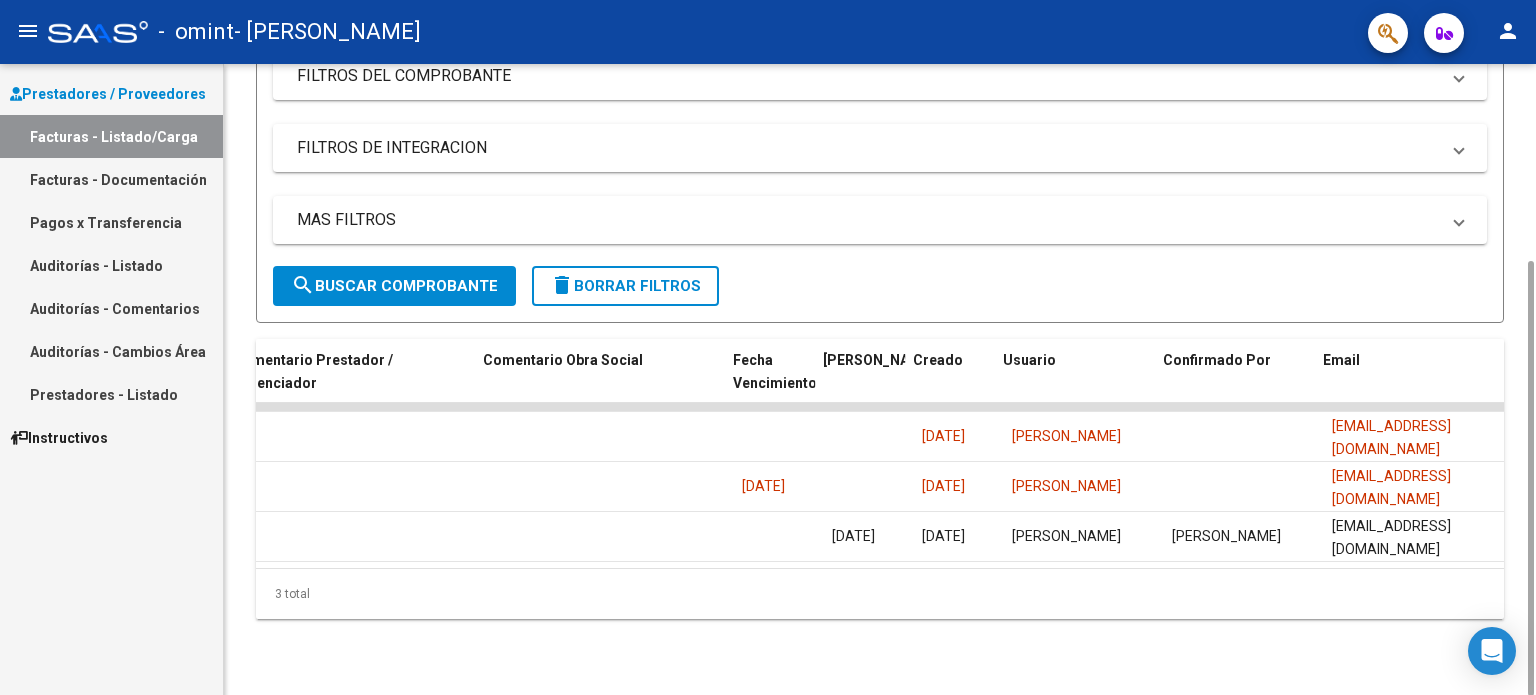 scroll, scrollTop: 0, scrollLeft: 2968, axis: horizontal 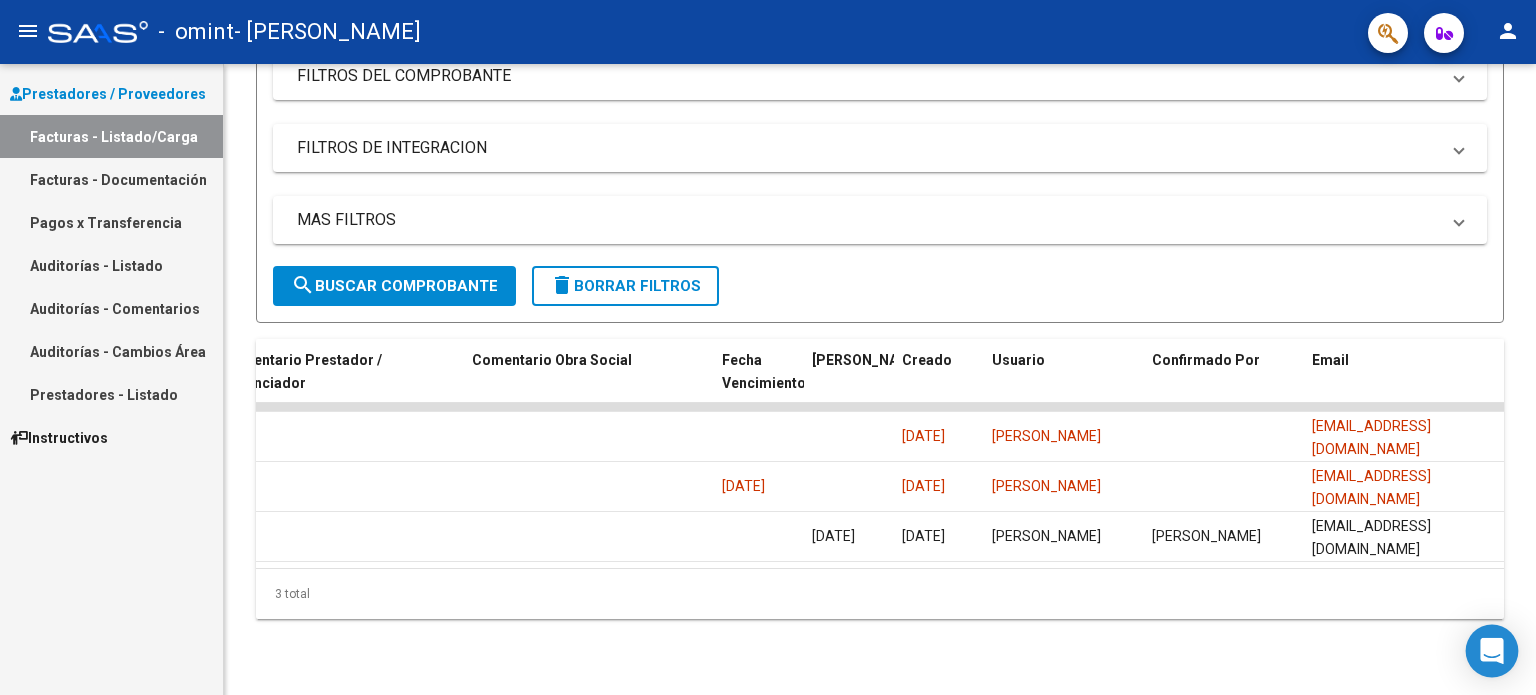 click 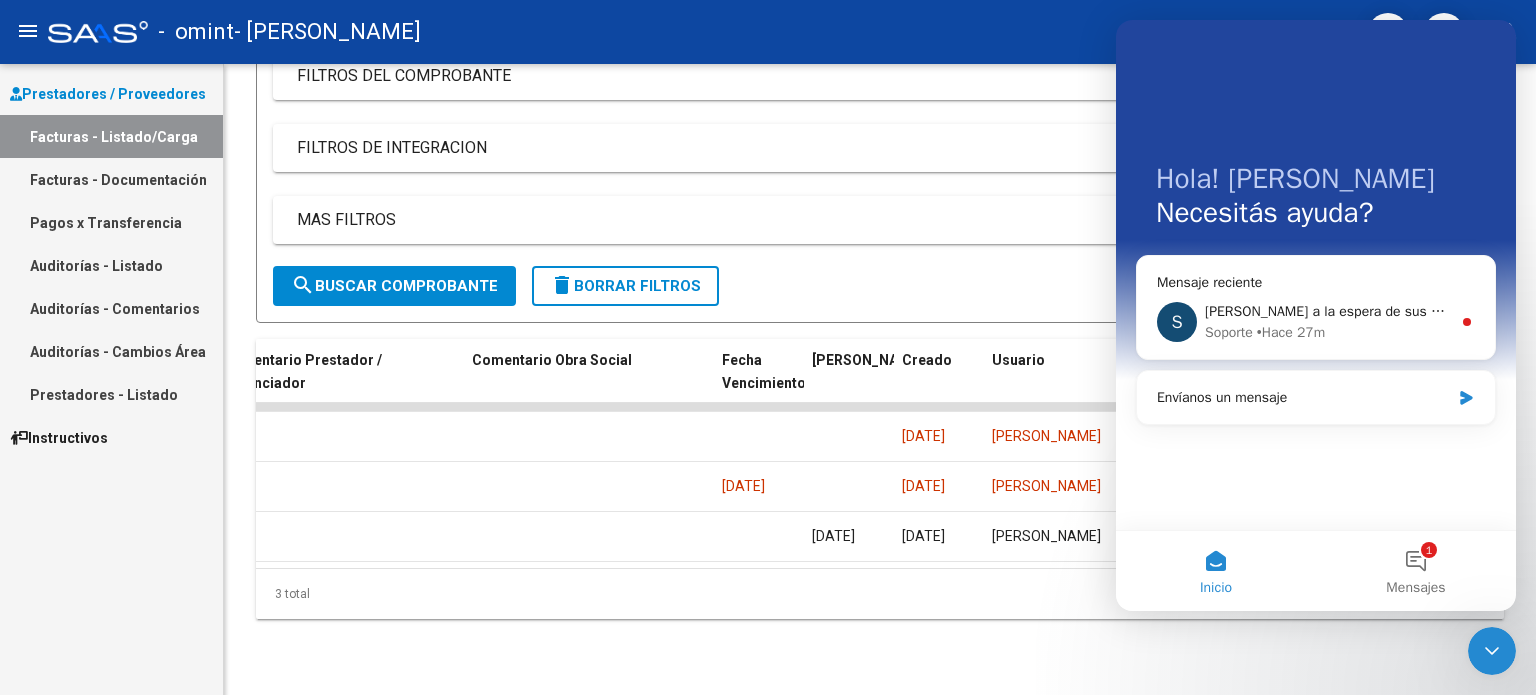 scroll, scrollTop: 0, scrollLeft: 0, axis: both 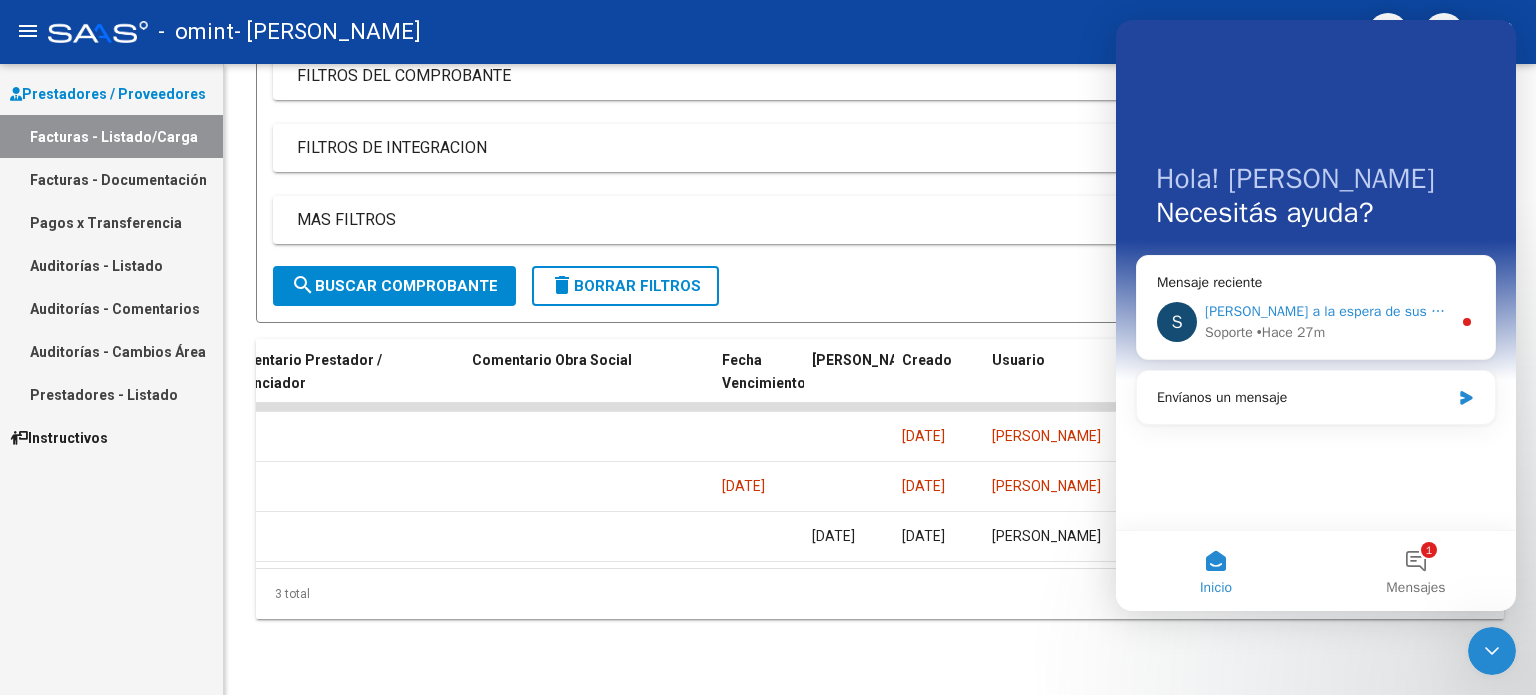 click on "[PERSON_NAME] a la espera de sus comentarios" at bounding box center [1355, 311] 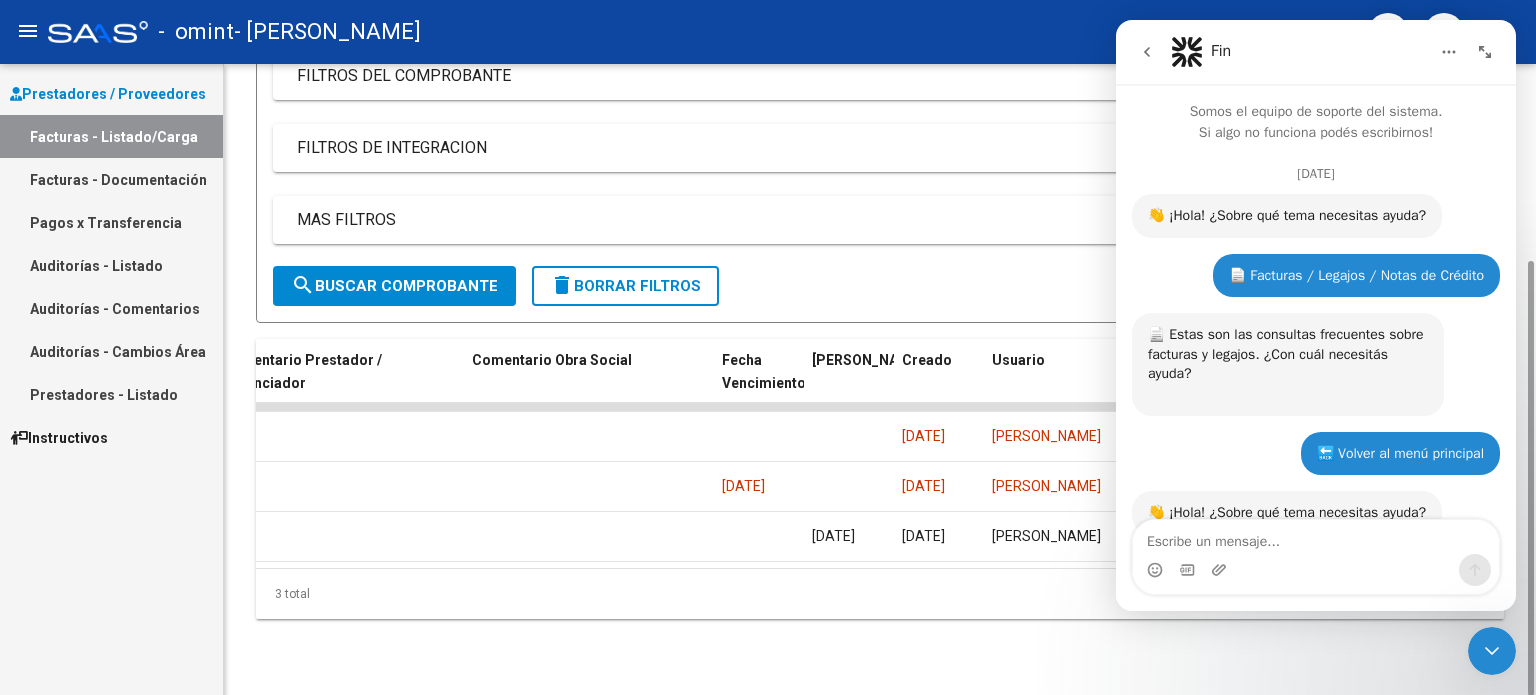 scroll, scrollTop: 3, scrollLeft: 0, axis: vertical 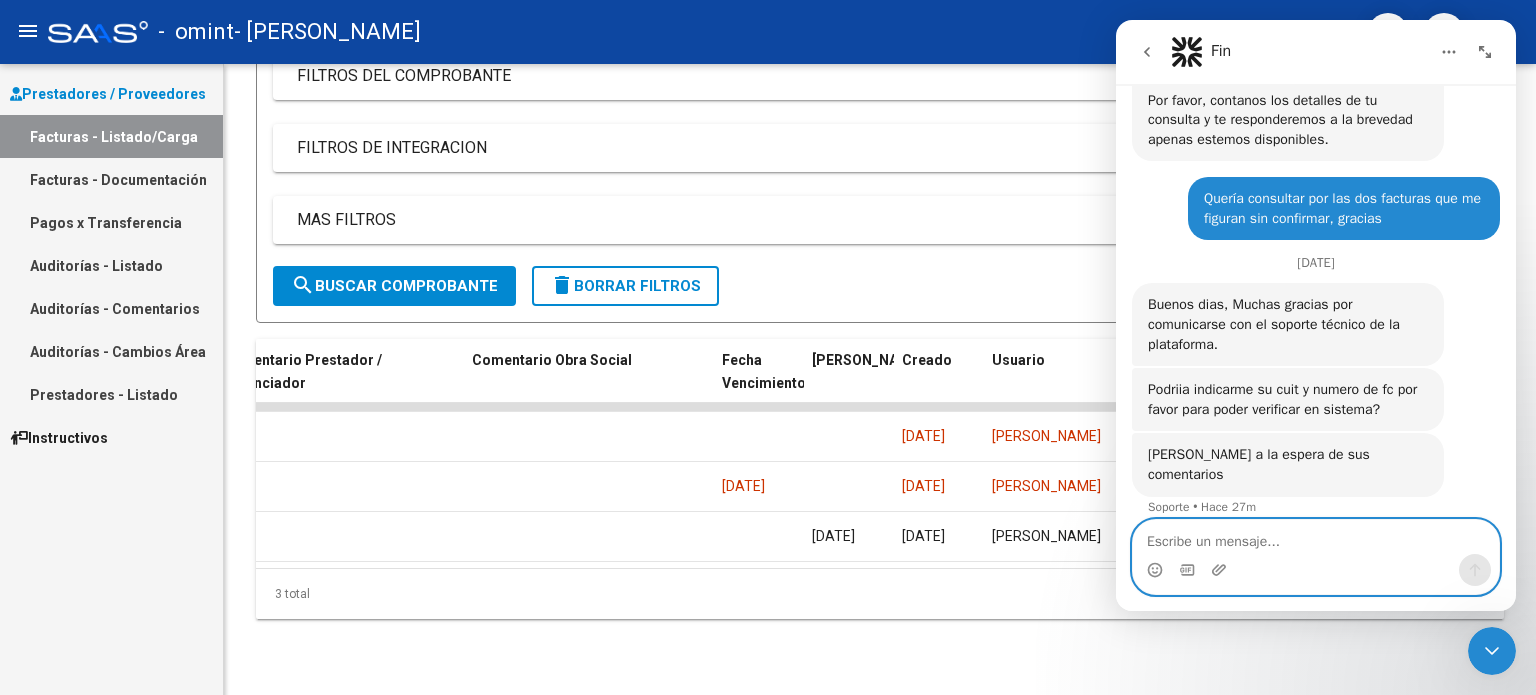 click at bounding box center [1316, 537] 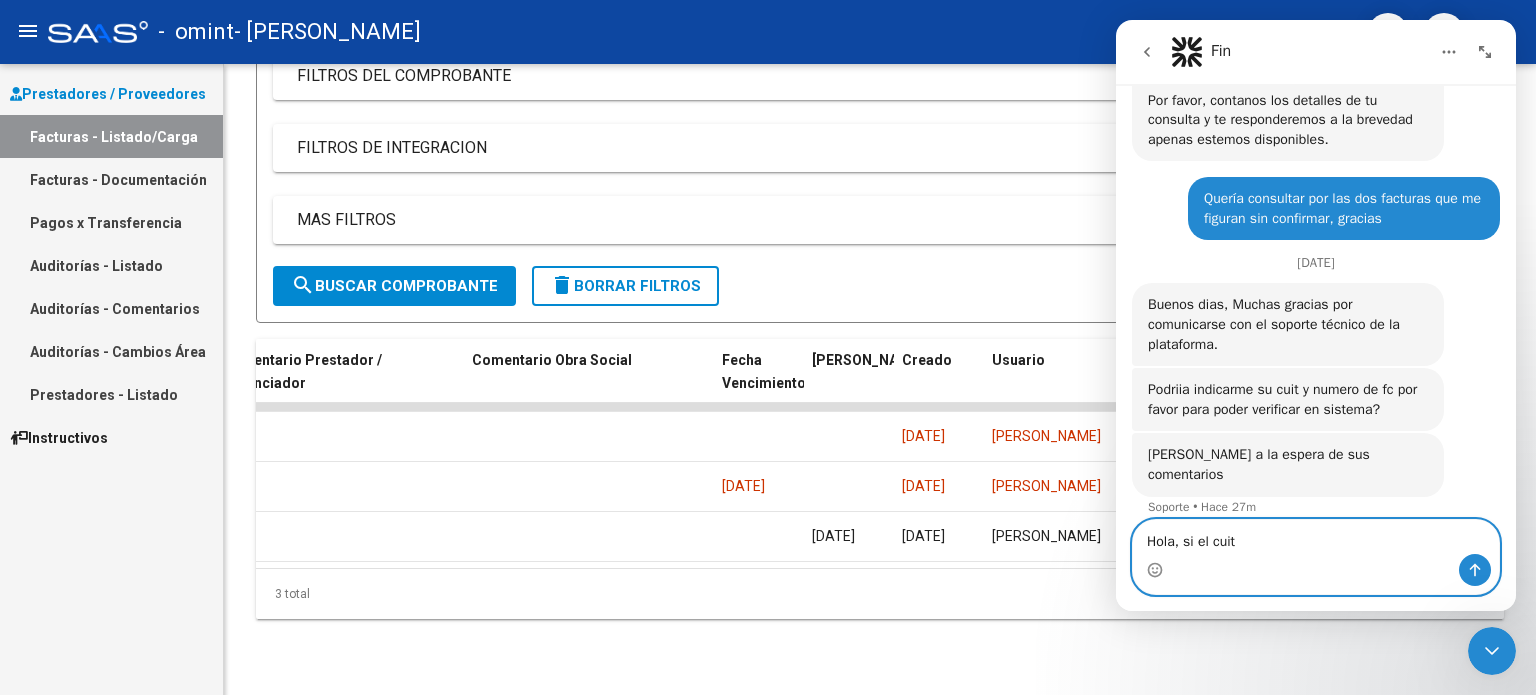 click on "Hola, si el cuit" at bounding box center (1316, 537) 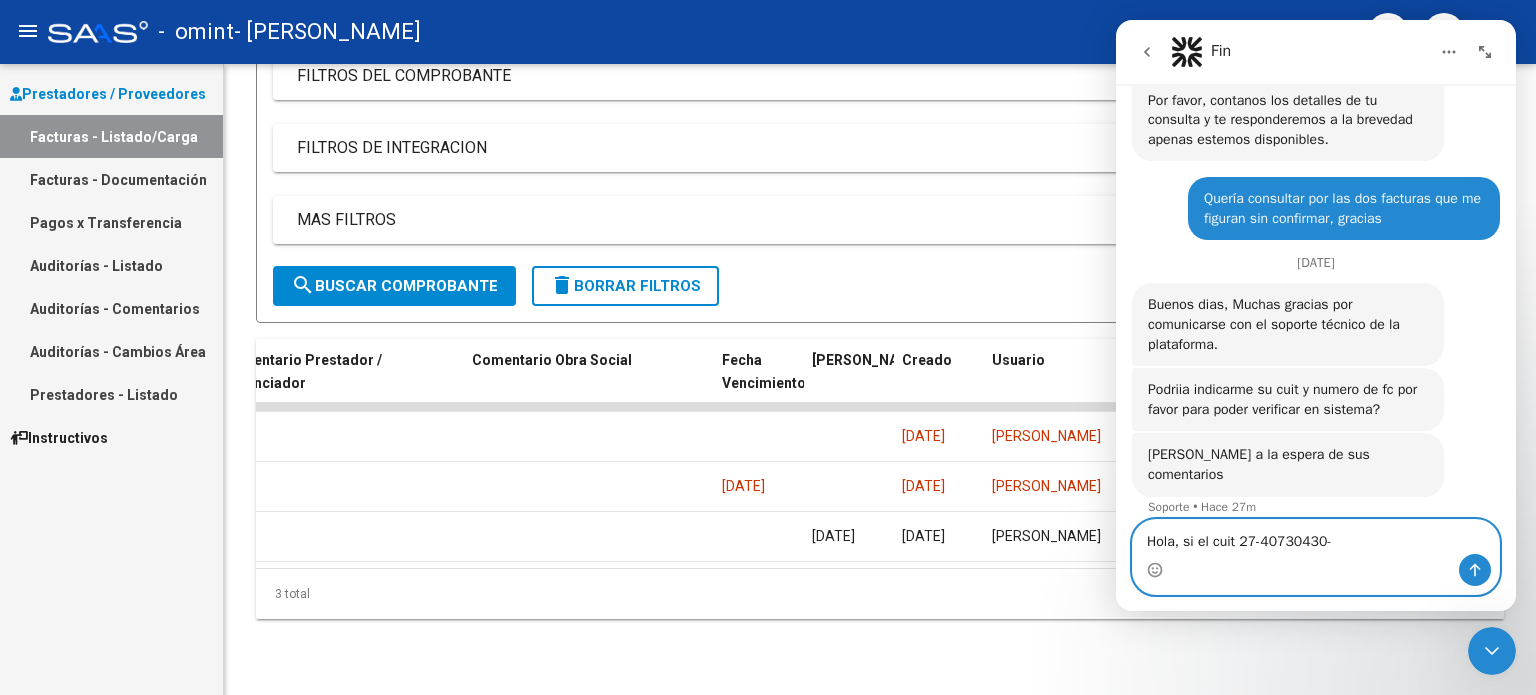 type on "Hola, si el cuit 27-40730430-1" 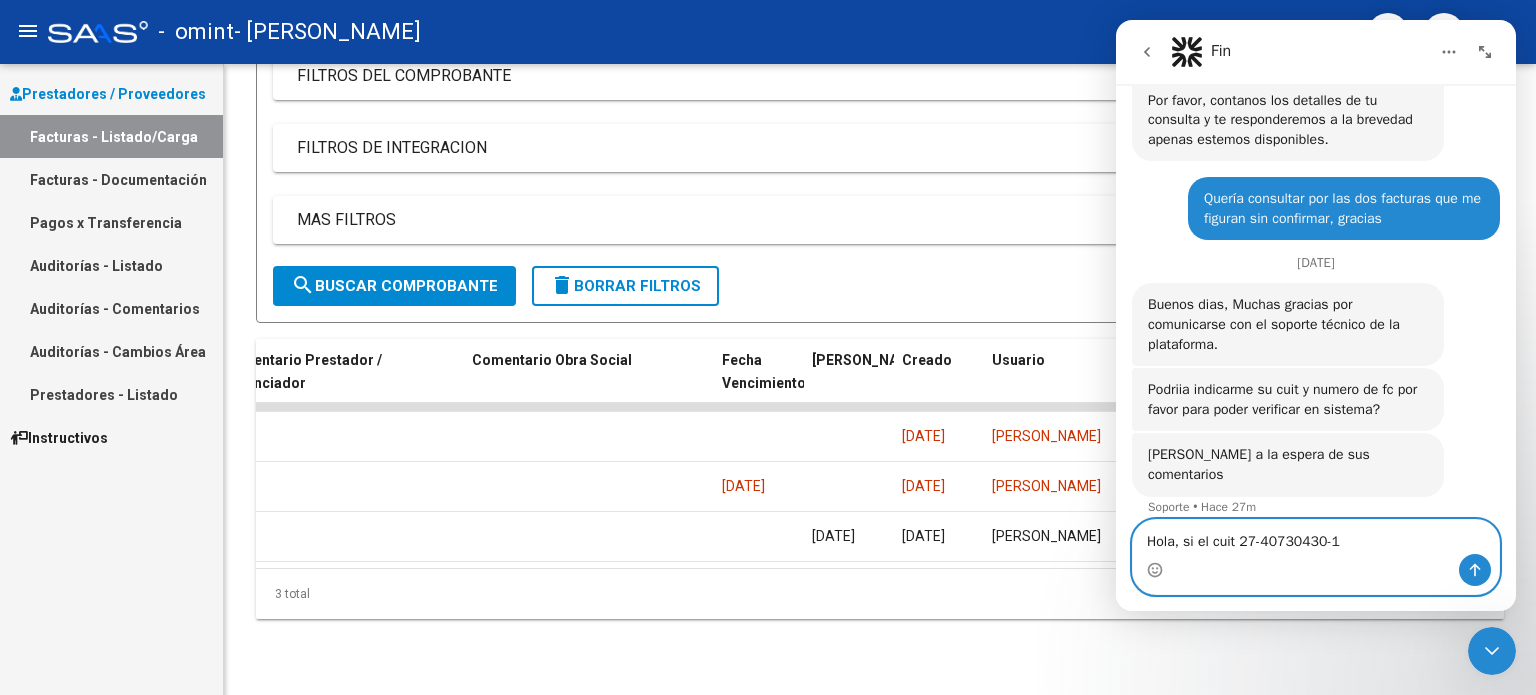 type 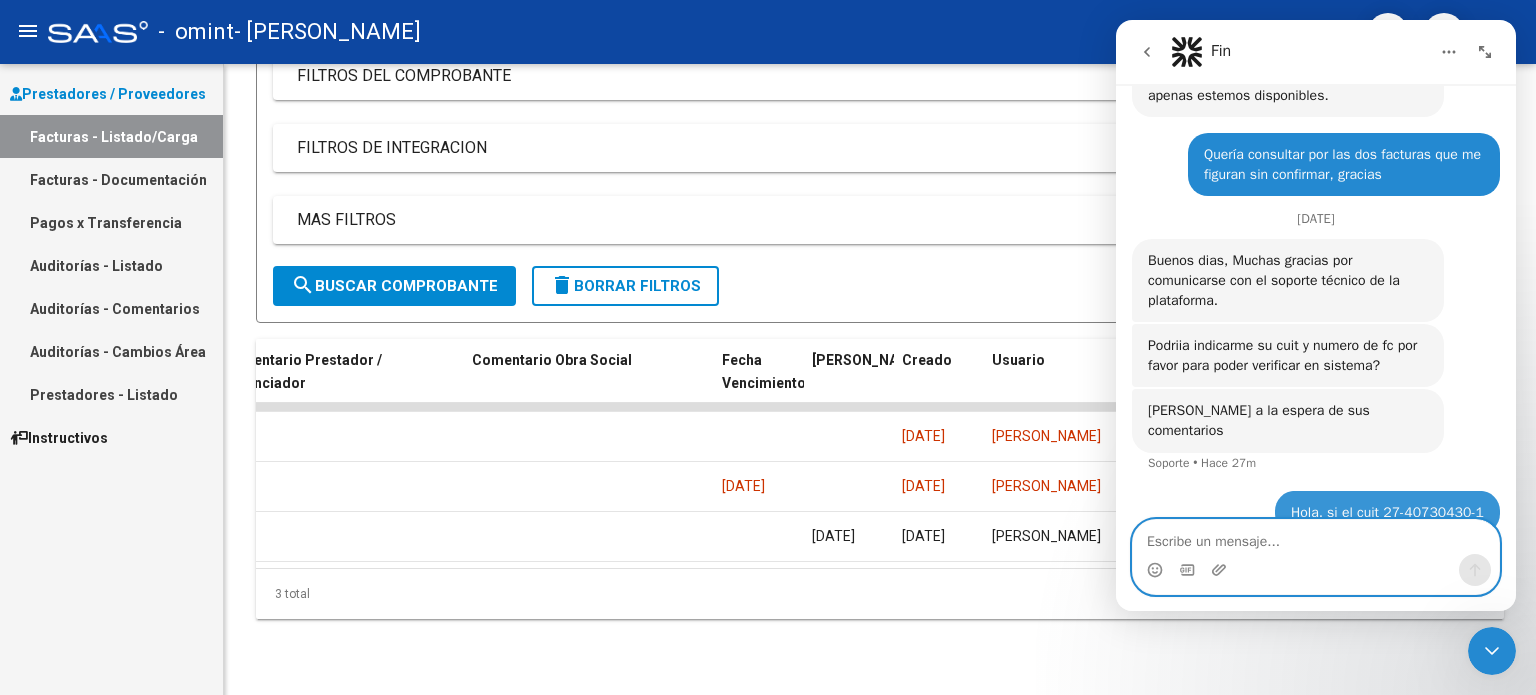 scroll, scrollTop: 772, scrollLeft: 0, axis: vertical 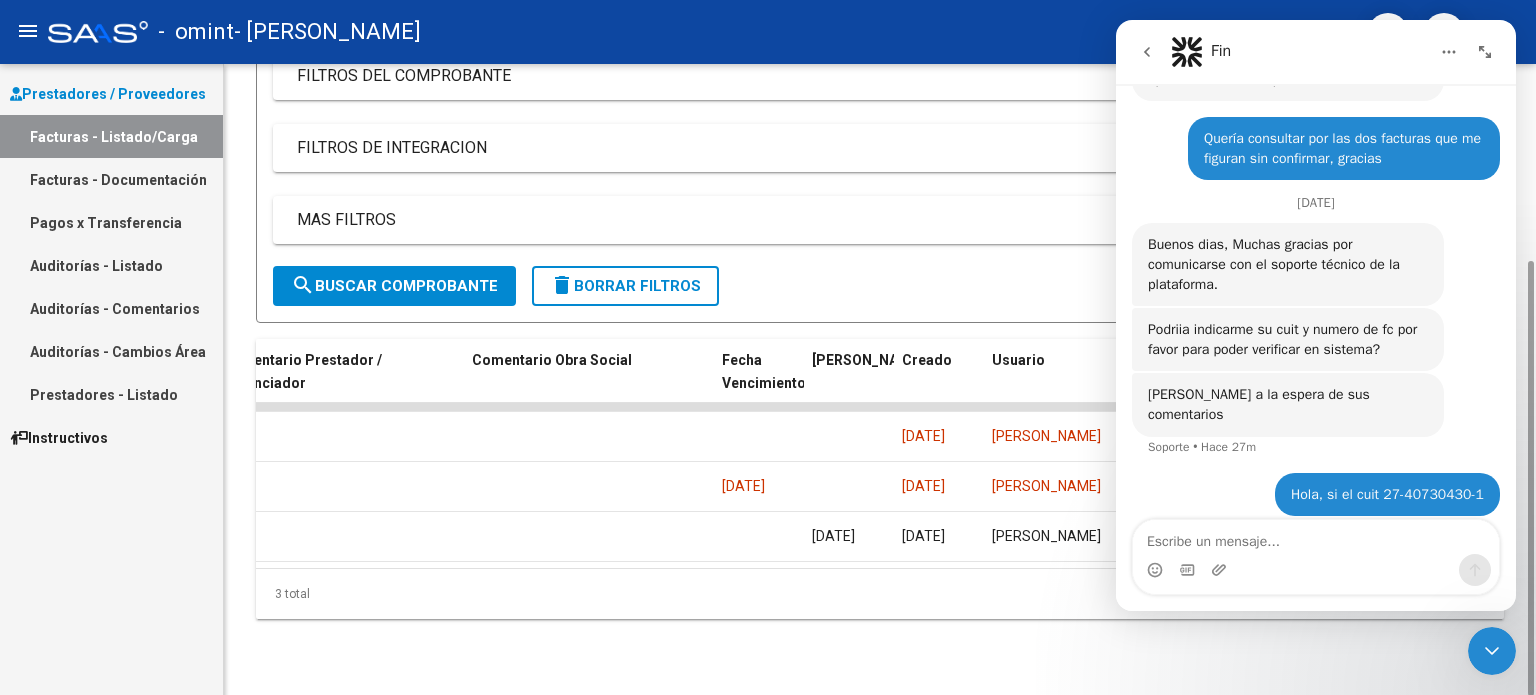 click on "3 total" 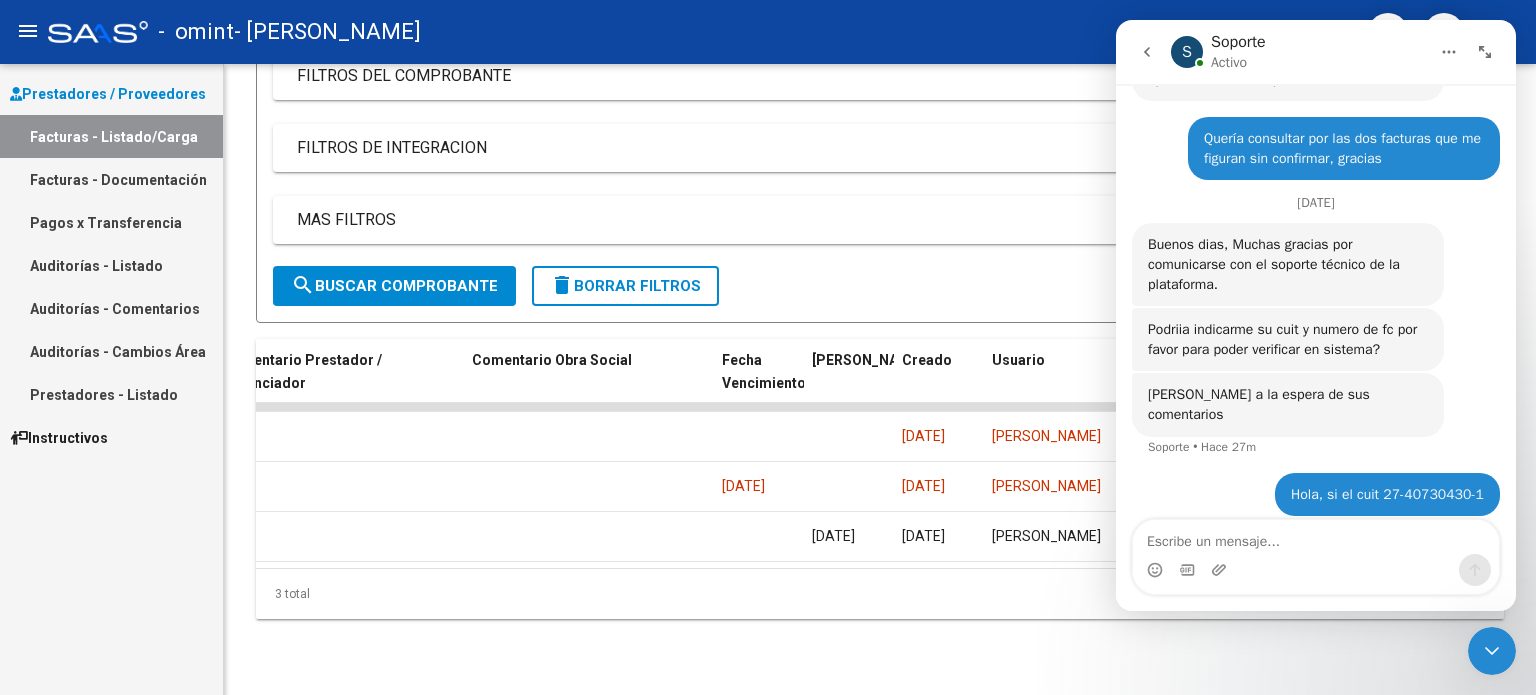 click at bounding box center [1147, 52] 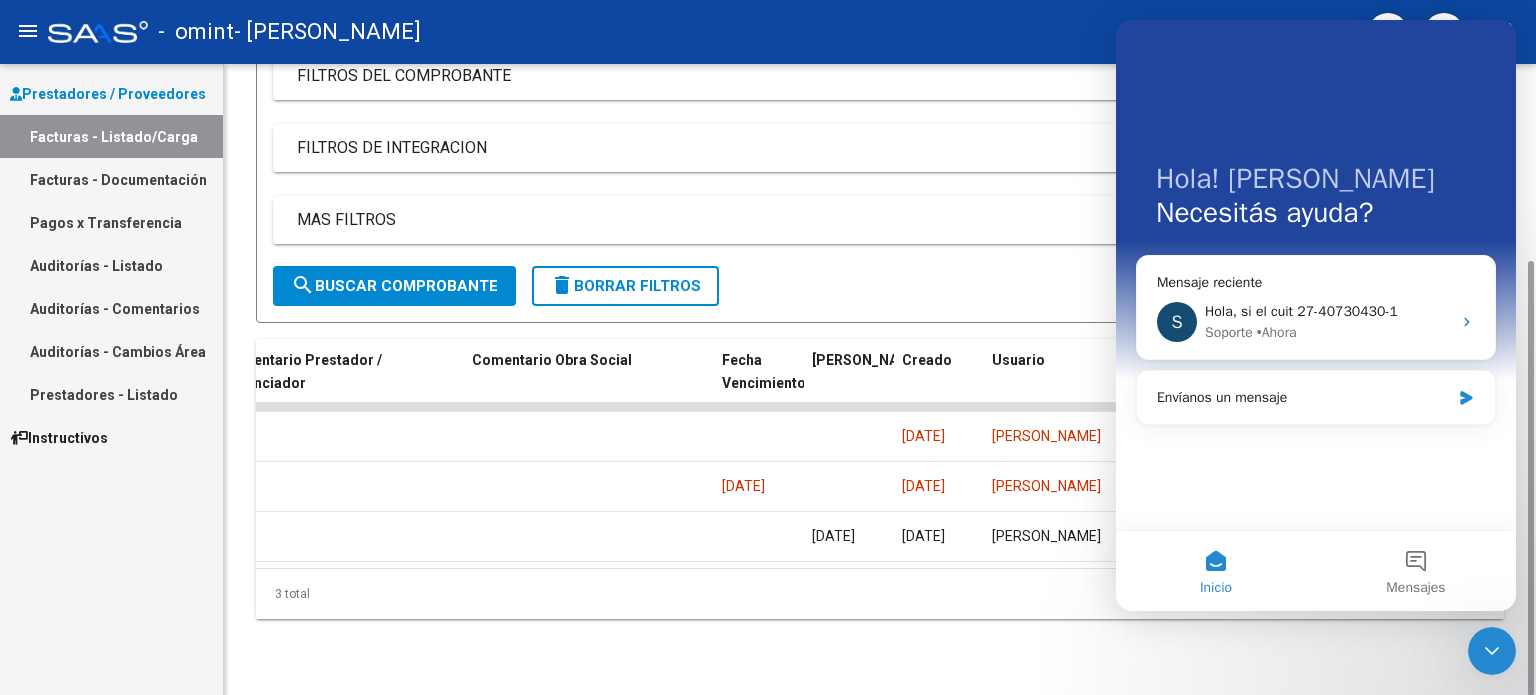click on "3 total" 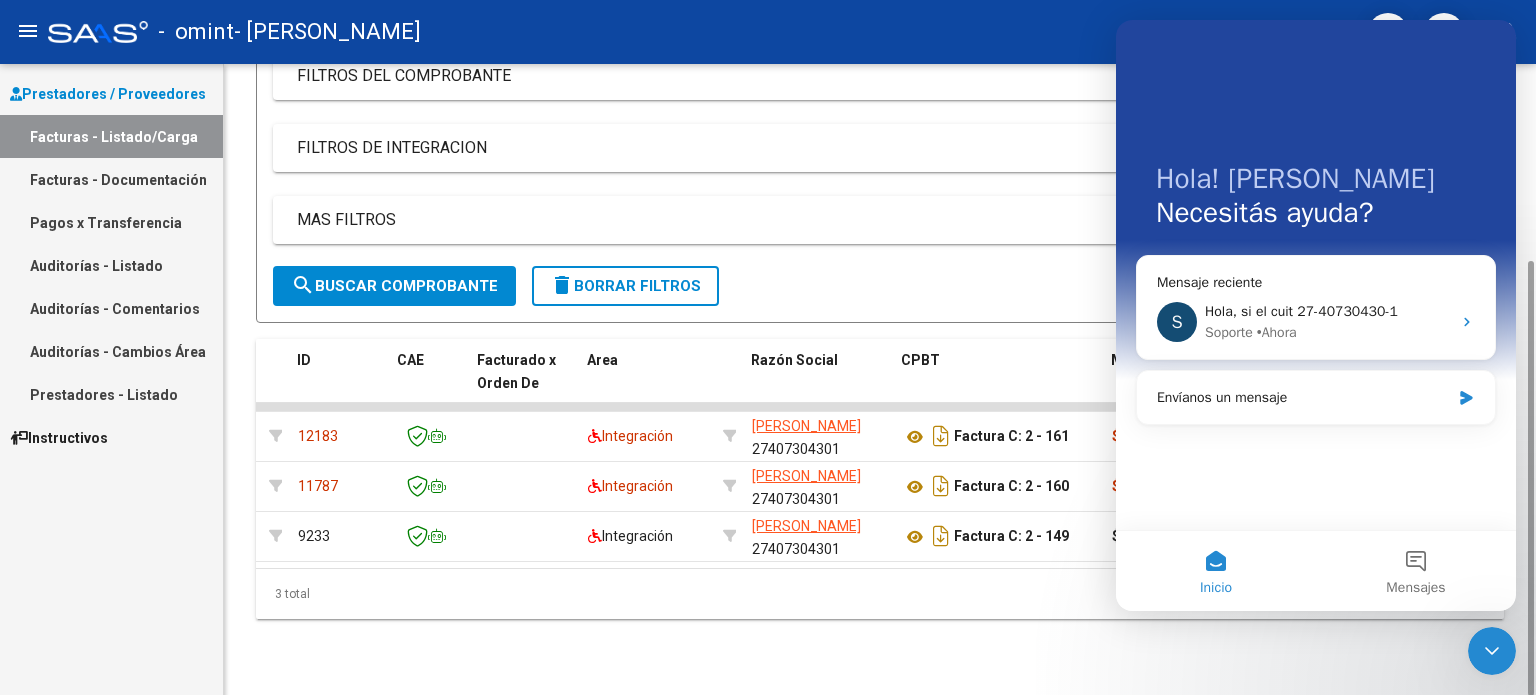 scroll, scrollTop: 0, scrollLeft: 88, axis: horizontal 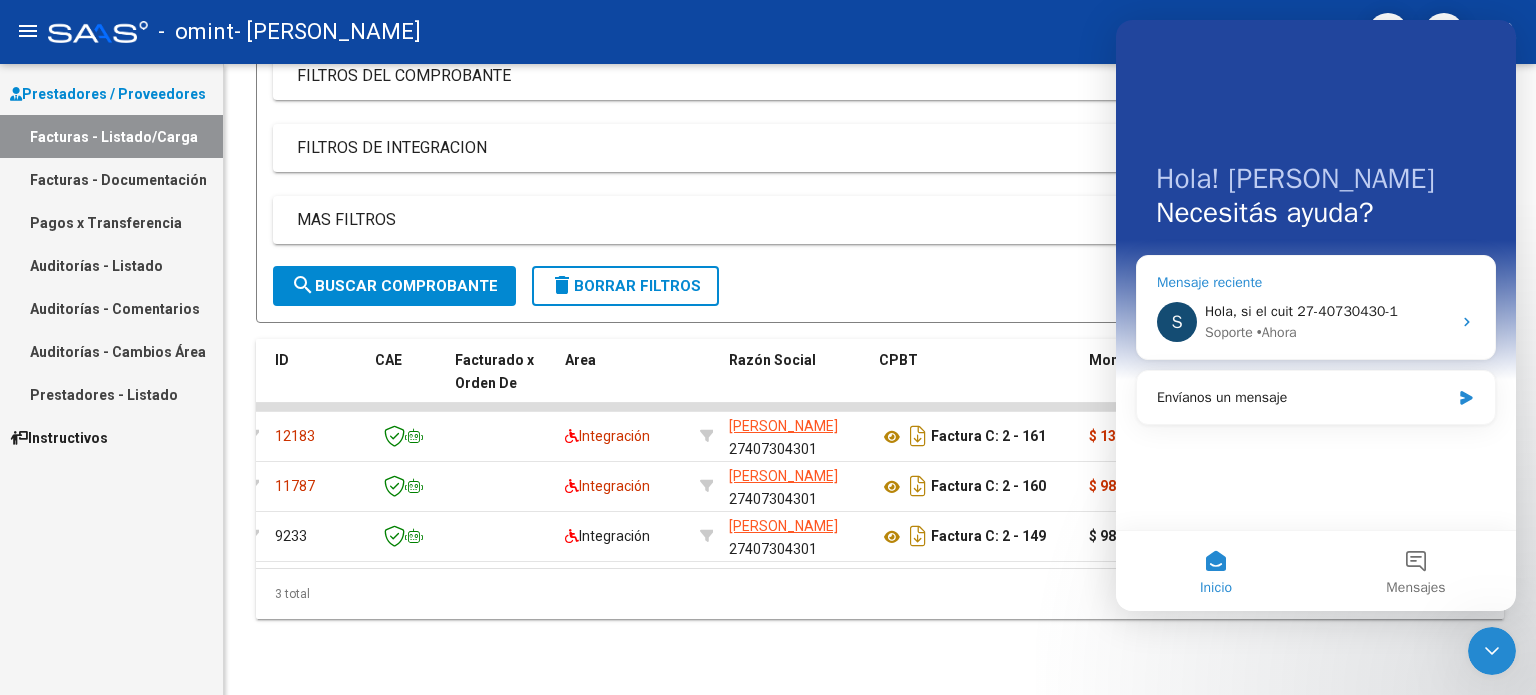 click on "Hola, si el cuit 27-40730430-1" at bounding box center (1301, 311) 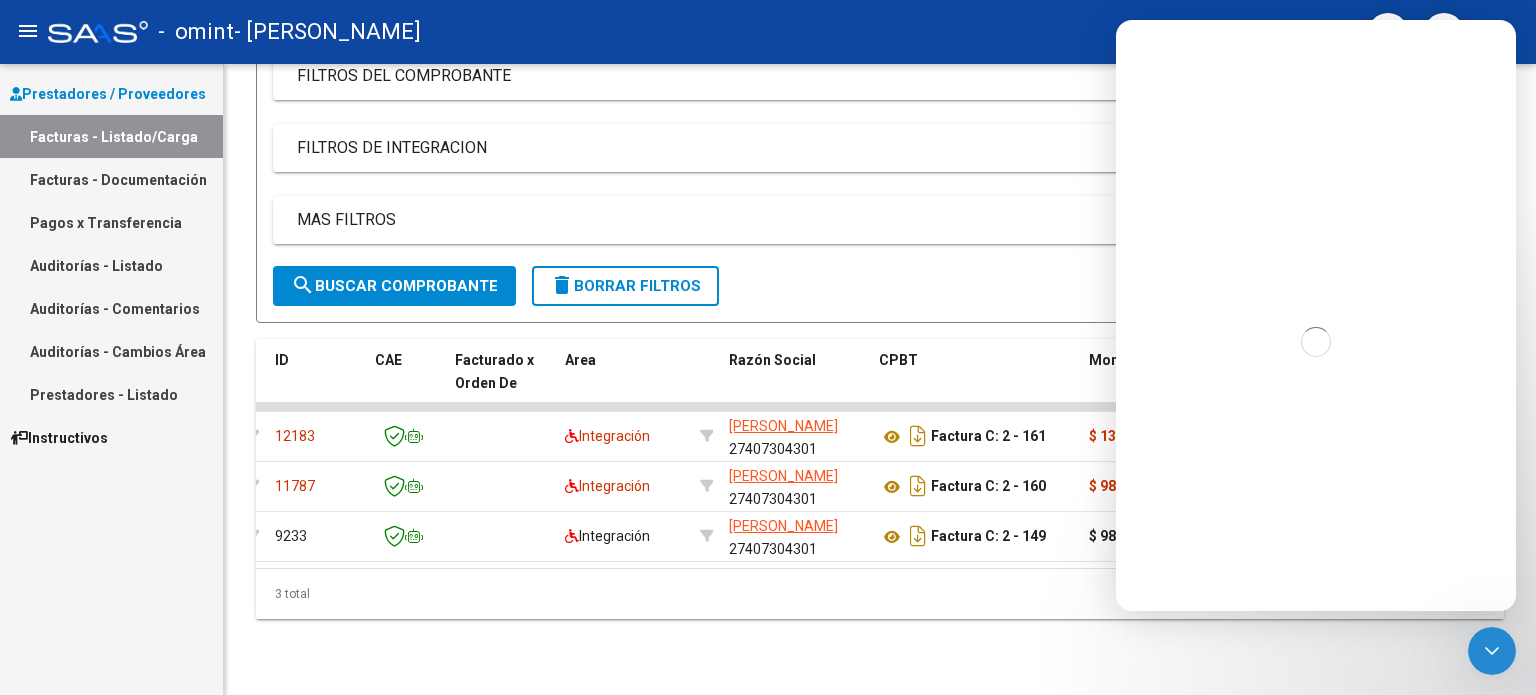 scroll, scrollTop: 0, scrollLeft: 0, axis: both 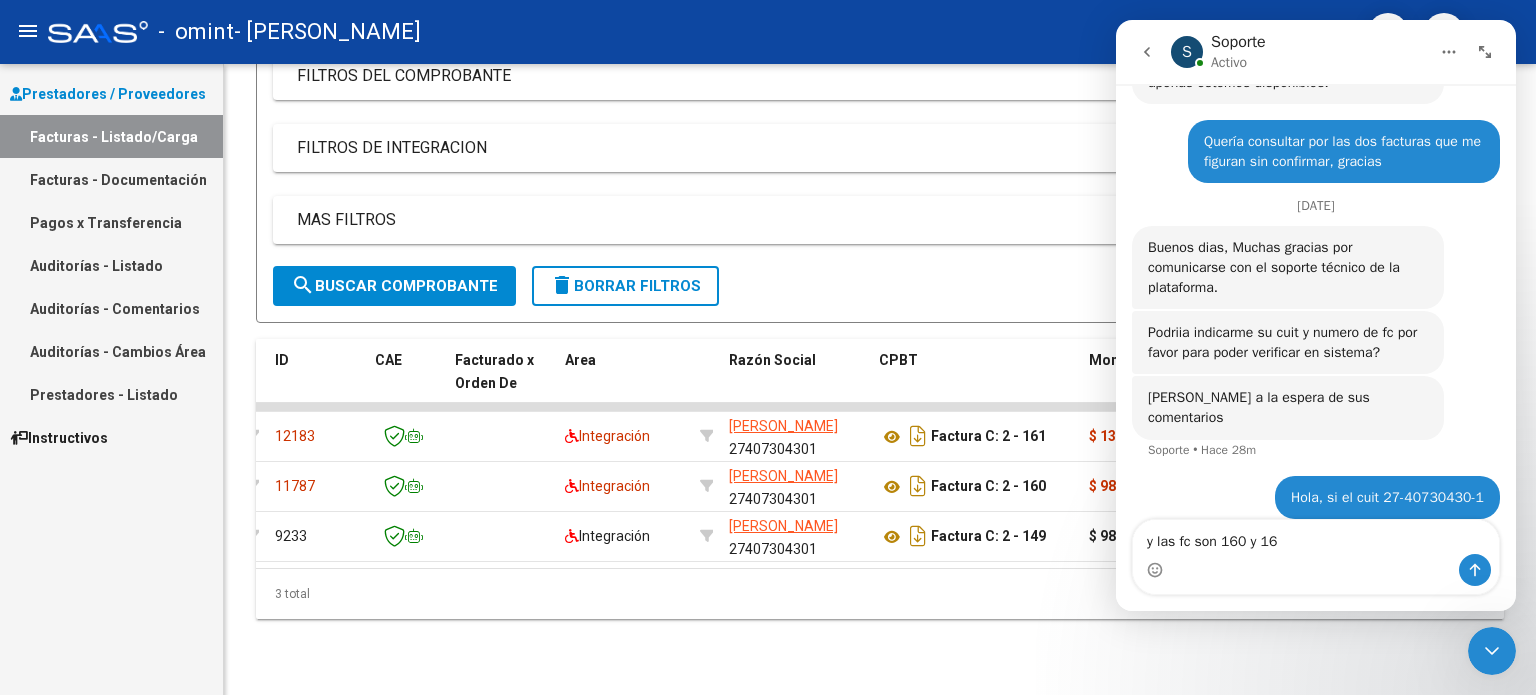 type on "y las fc son 160 y 161" 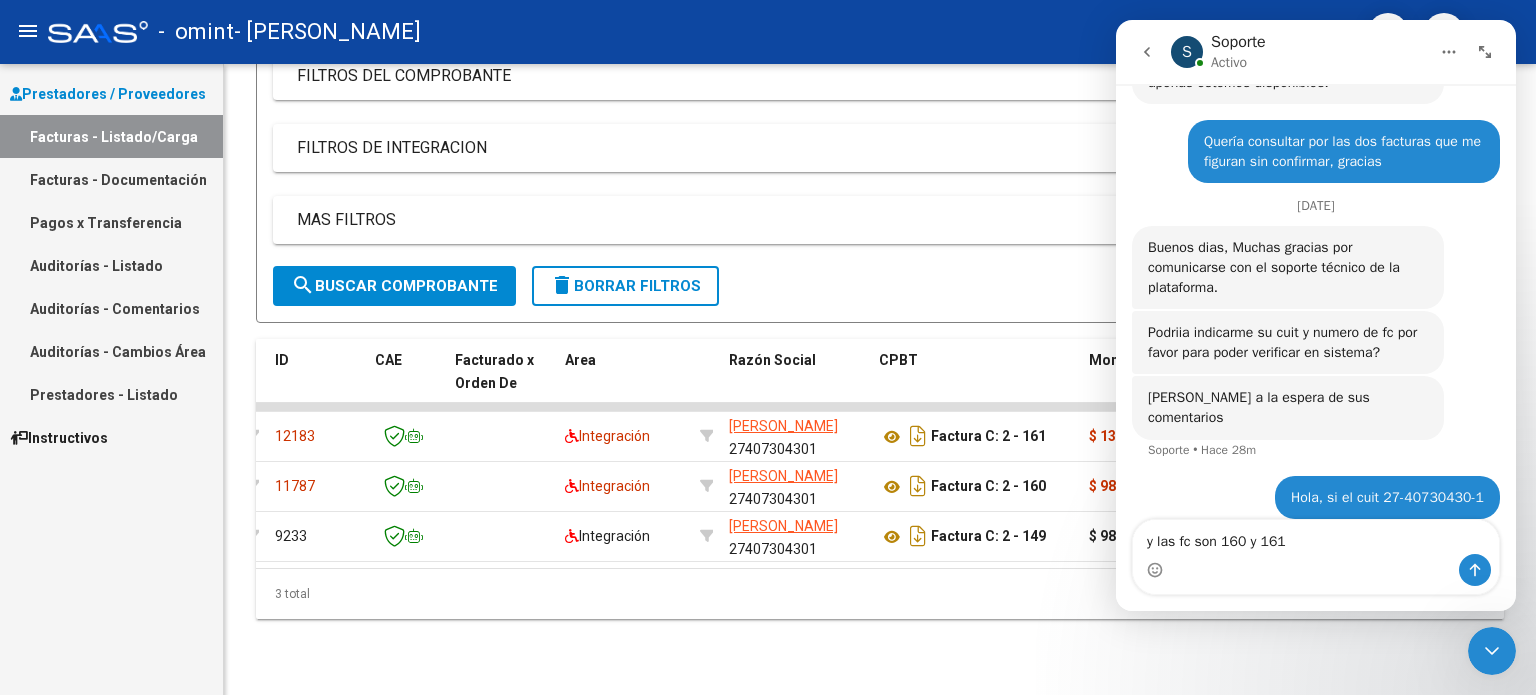 type 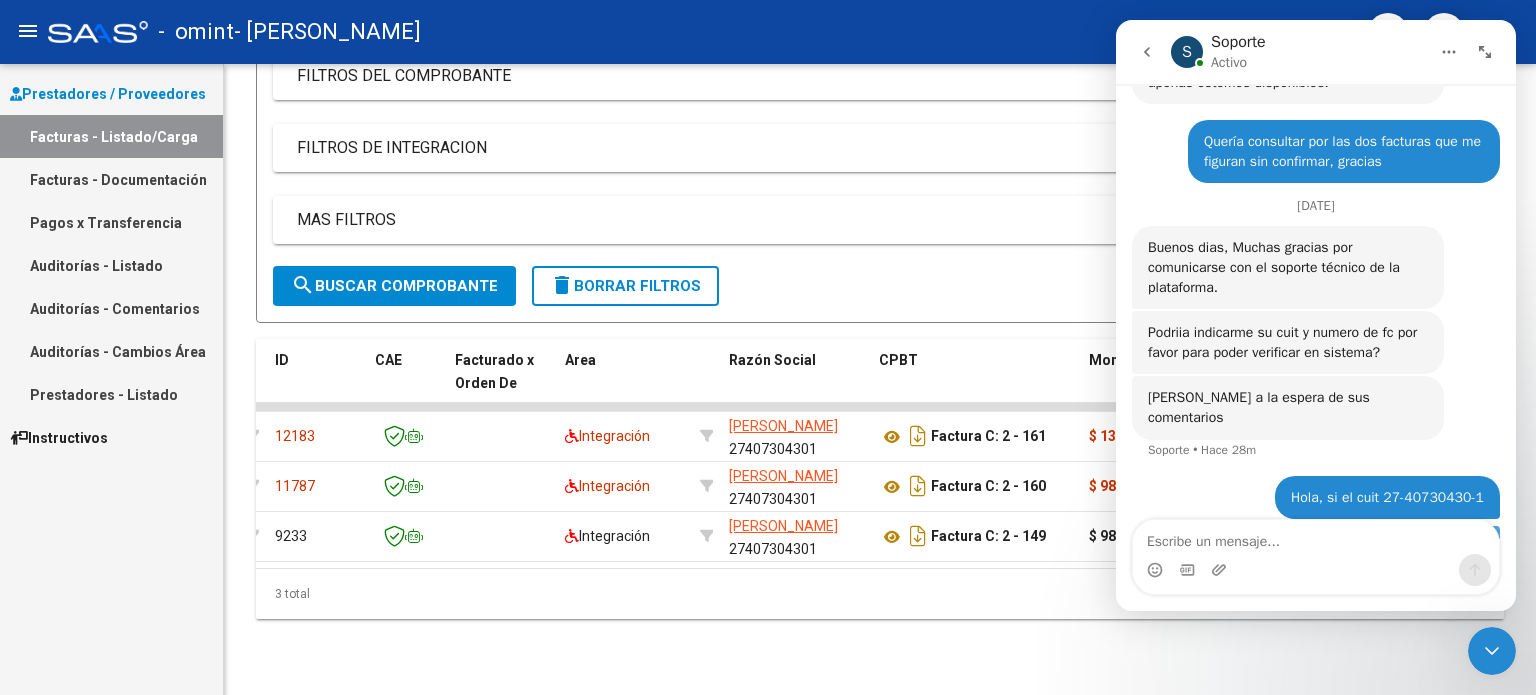 scroll, scrollTop: 818, scrollLeft: 0, axis: vertical 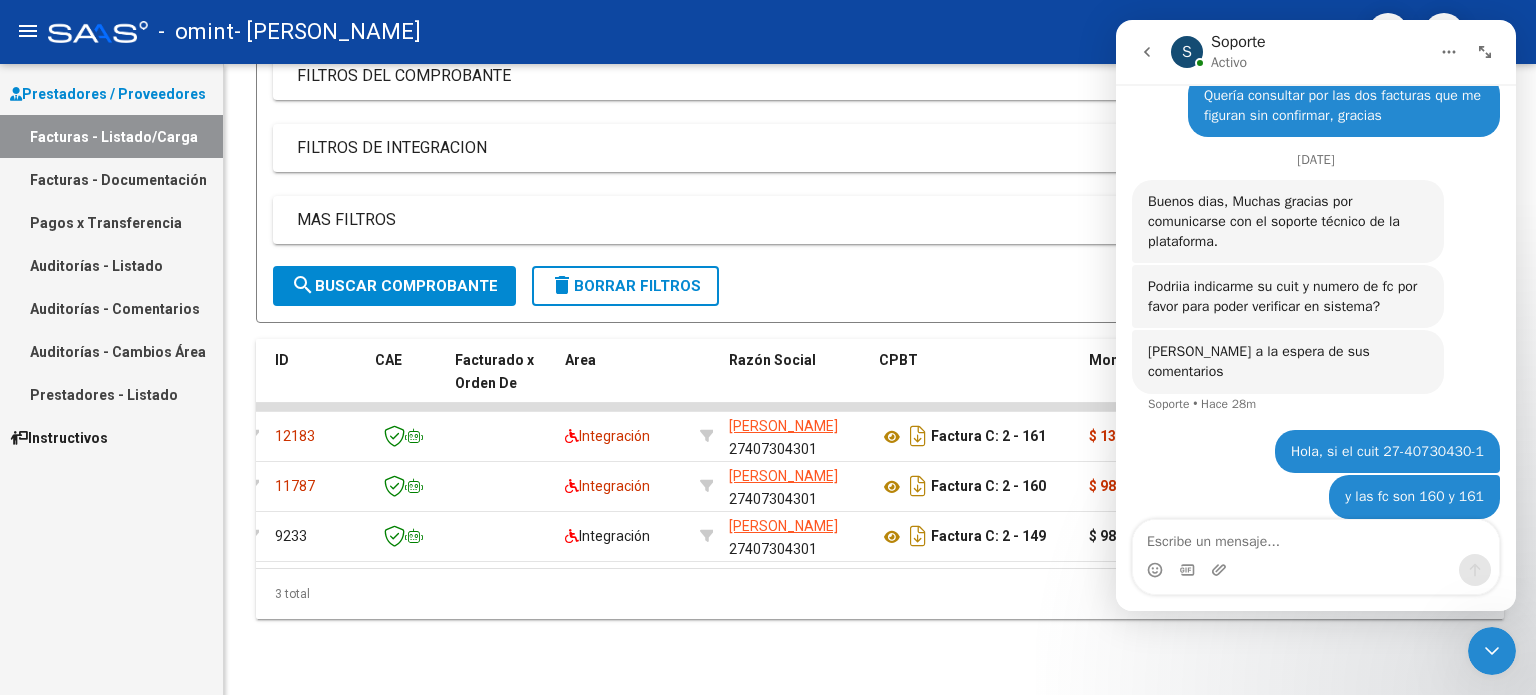 click 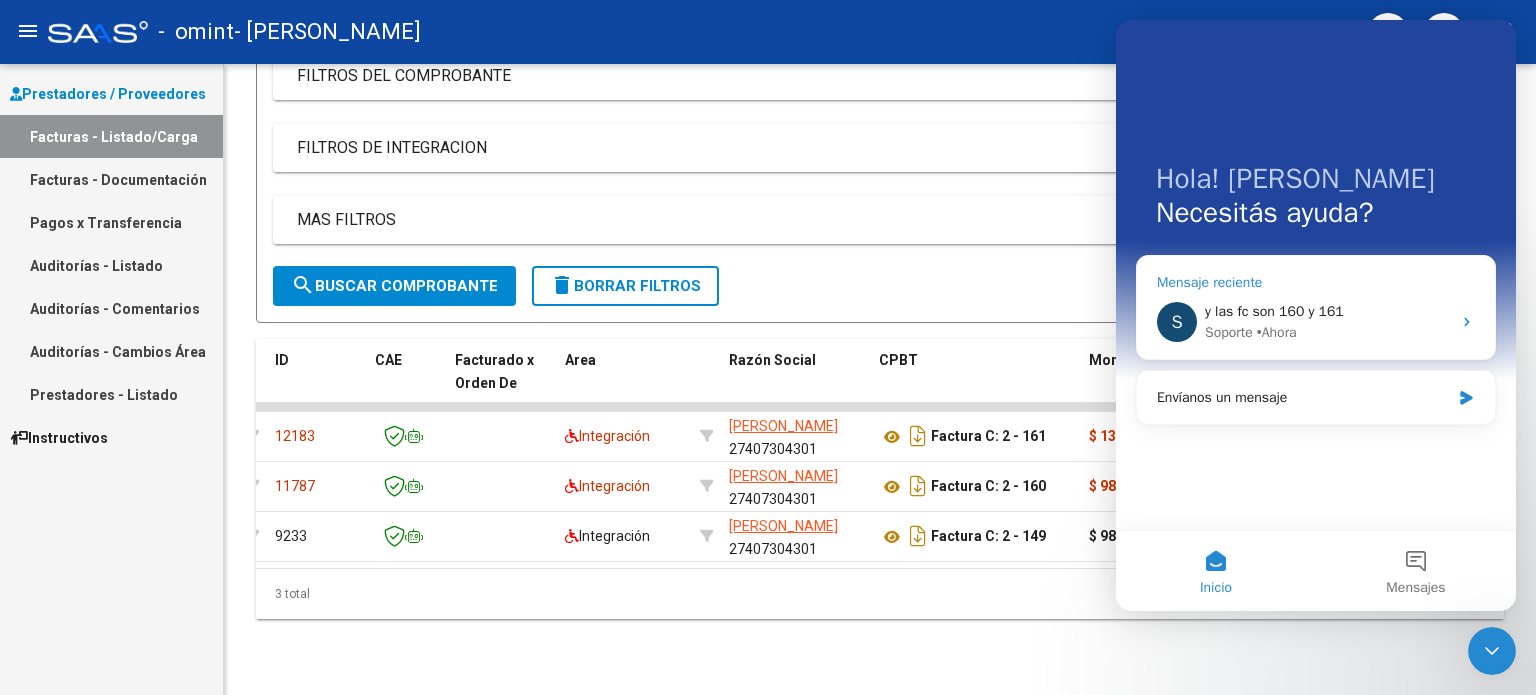 click on "y las fc son 160 y 161" at bounding box center [1274, 311] 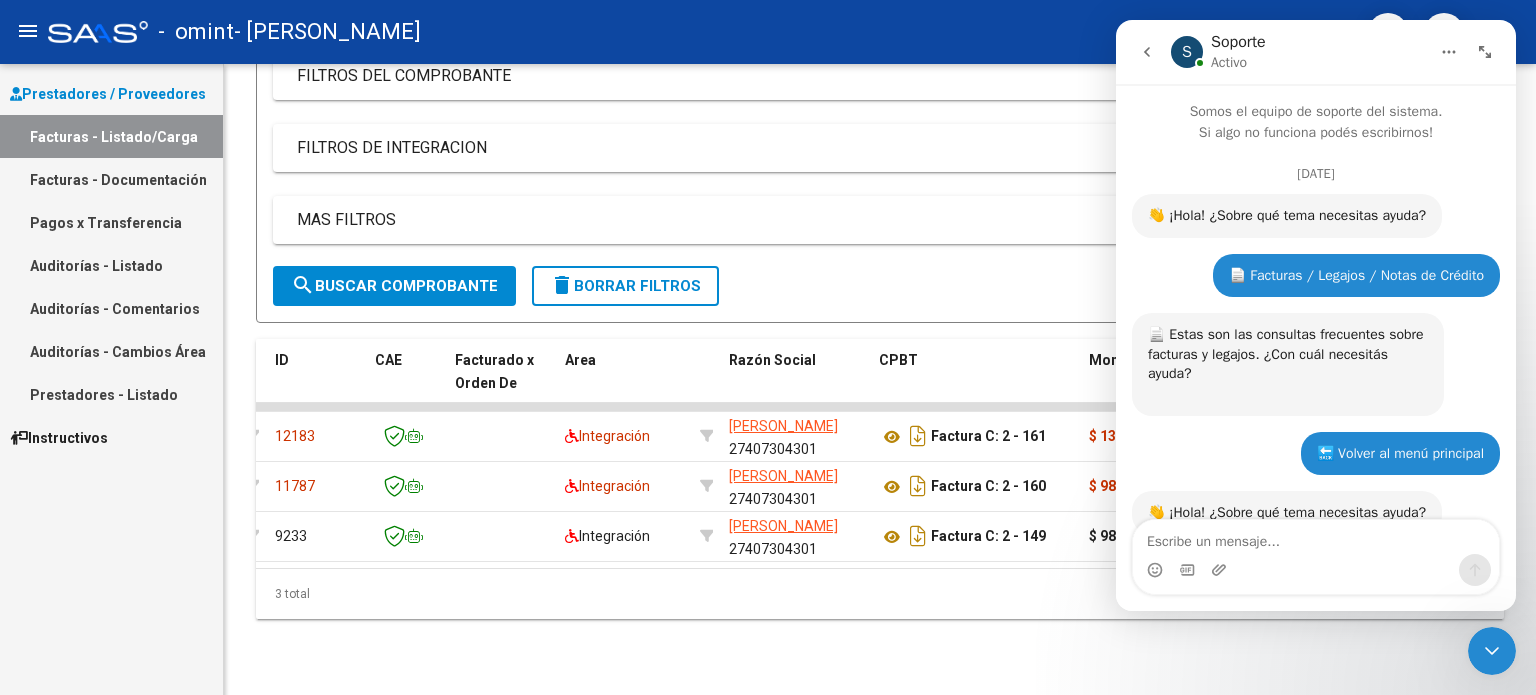 scroll, scrollTop: 0, scrollLeft: 0, axis: both 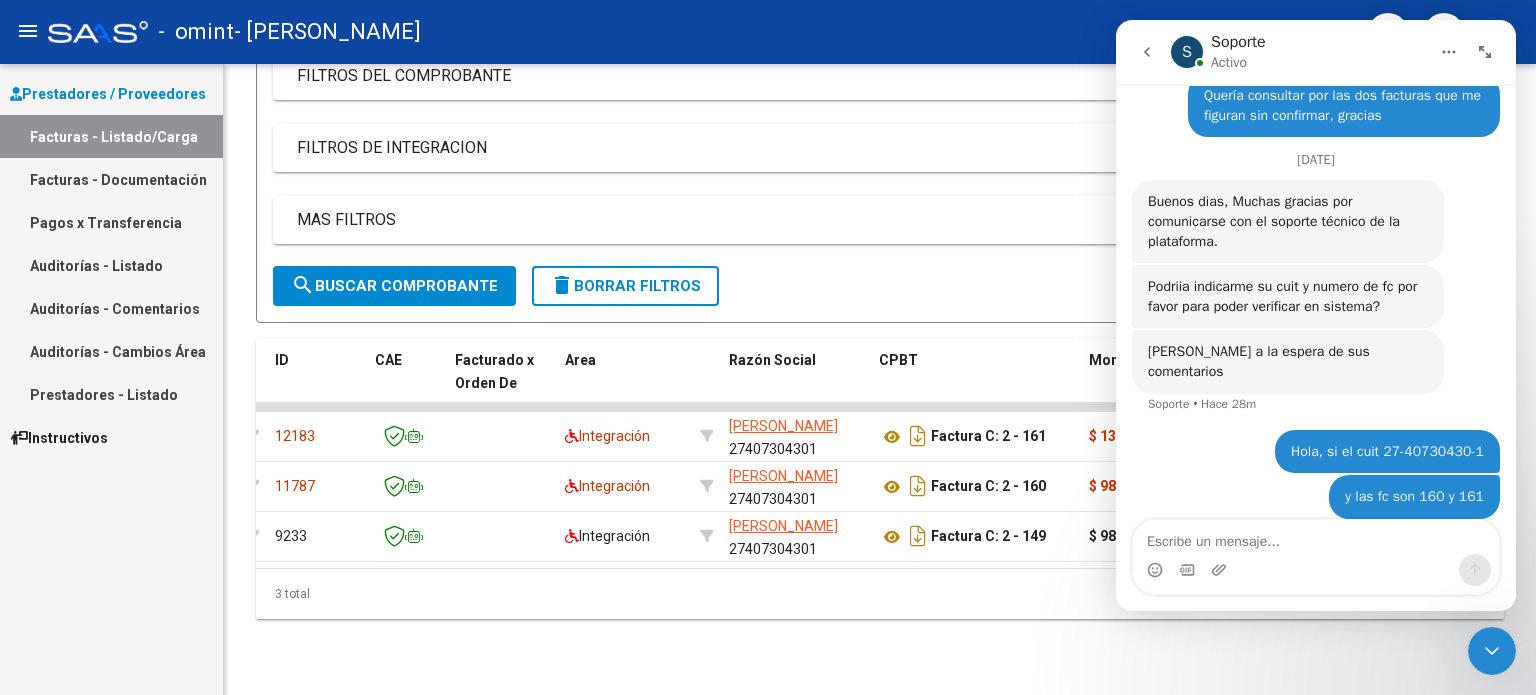 click at bounding box center (1316, 537) 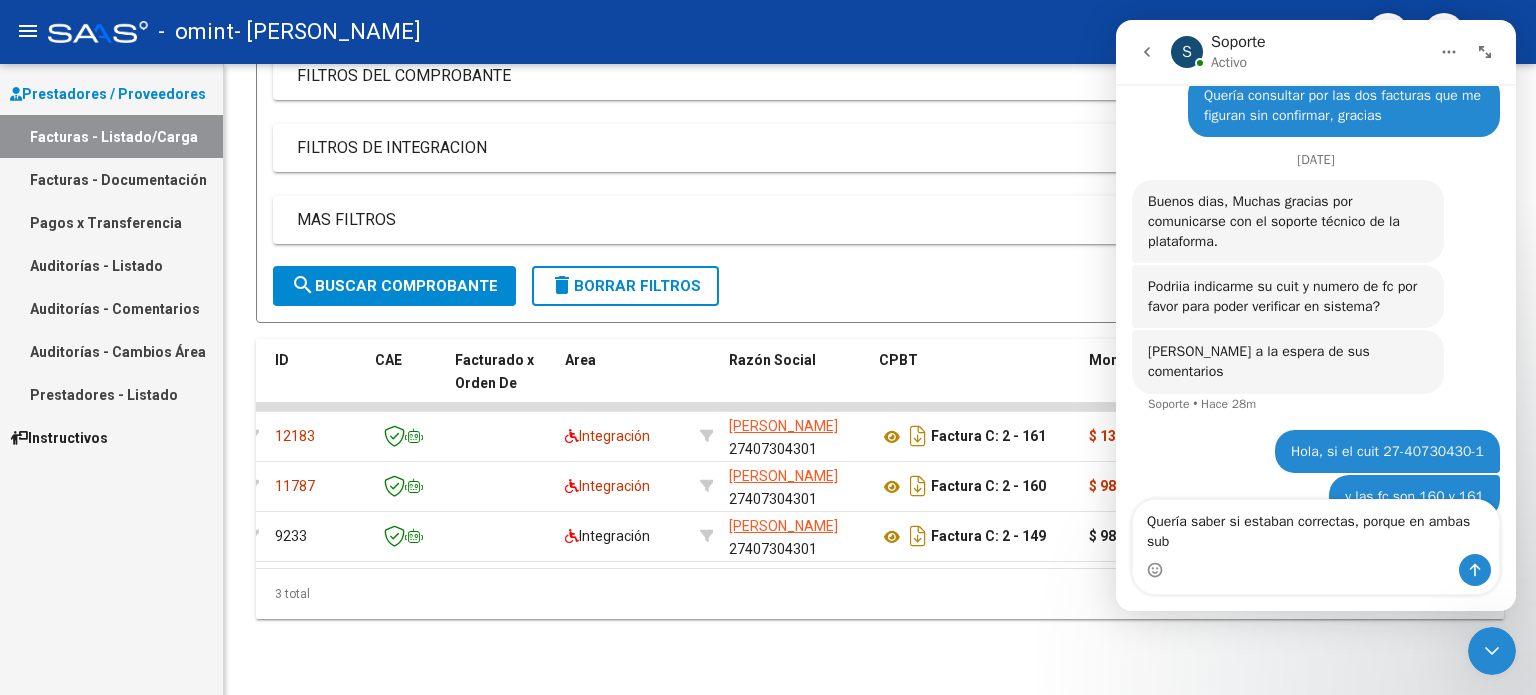 scroll, scrollTop: 838, scrollLeft: 0, axis: vertical 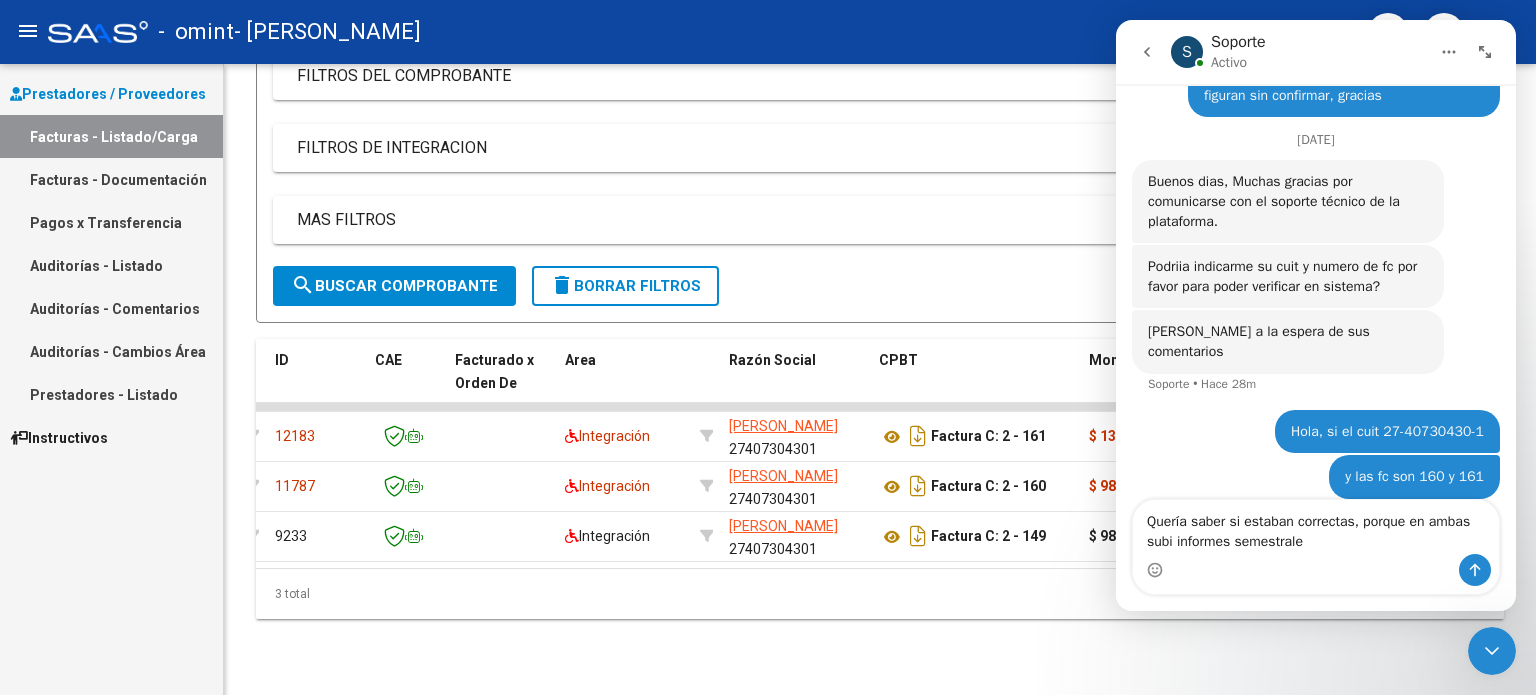 type on "Quería saber si estaban correctas, porque en ambas subi informes semestrales" 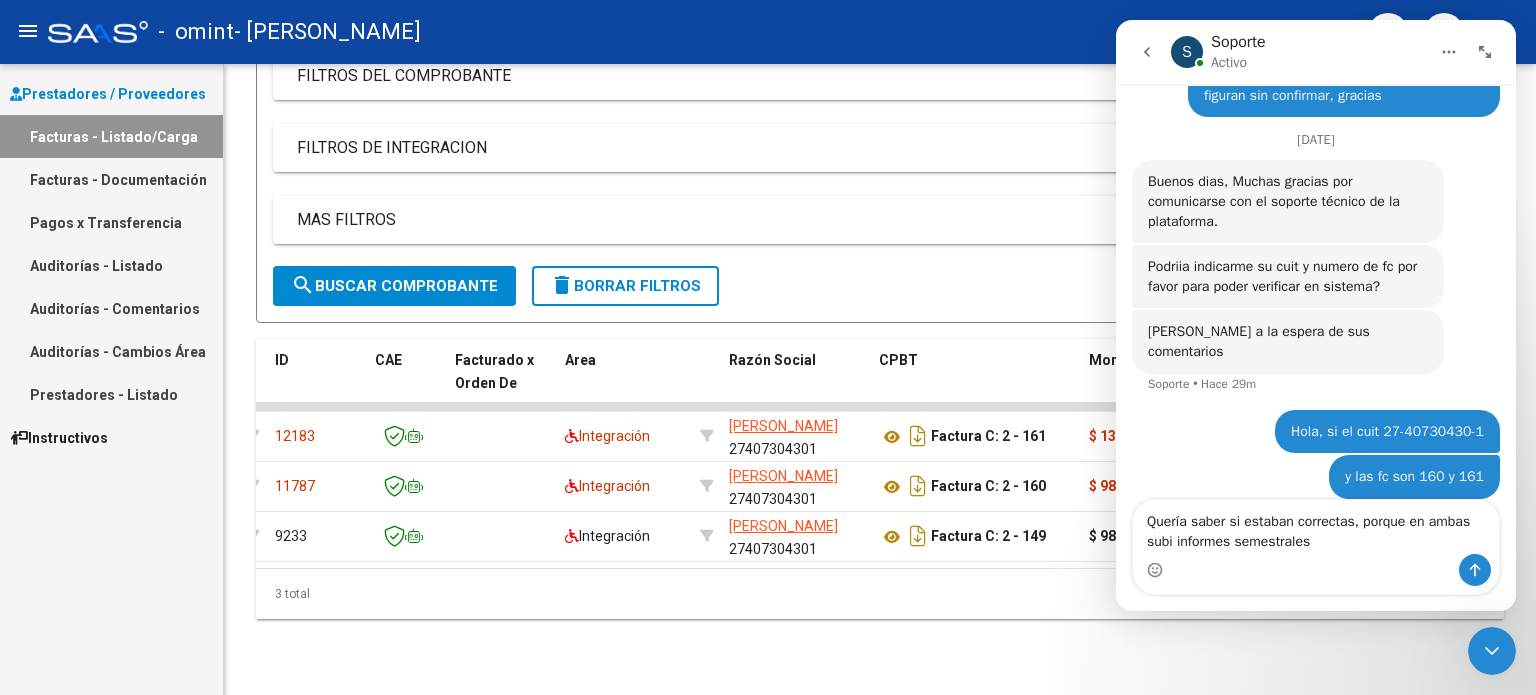 type 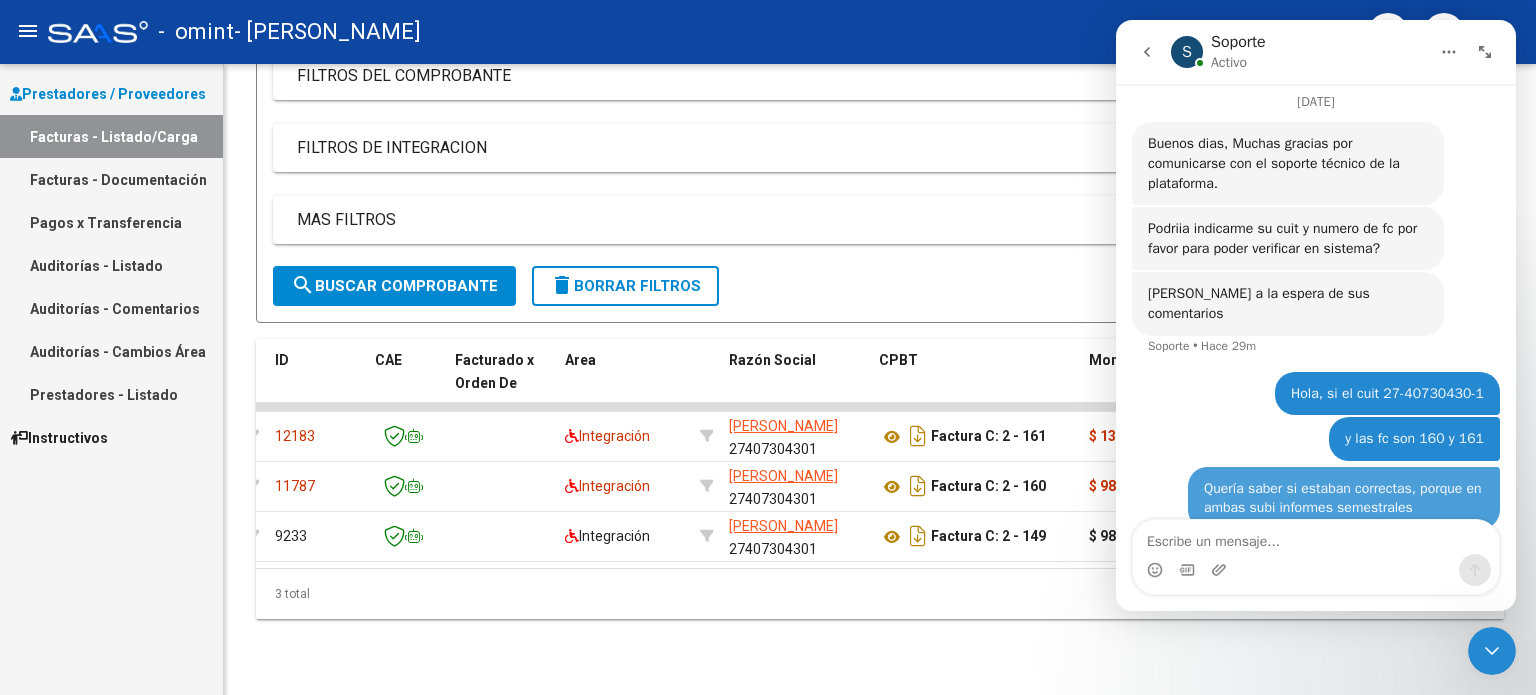 scroll, scrollTop: 883, scrollLeft: 0, axis: vertical 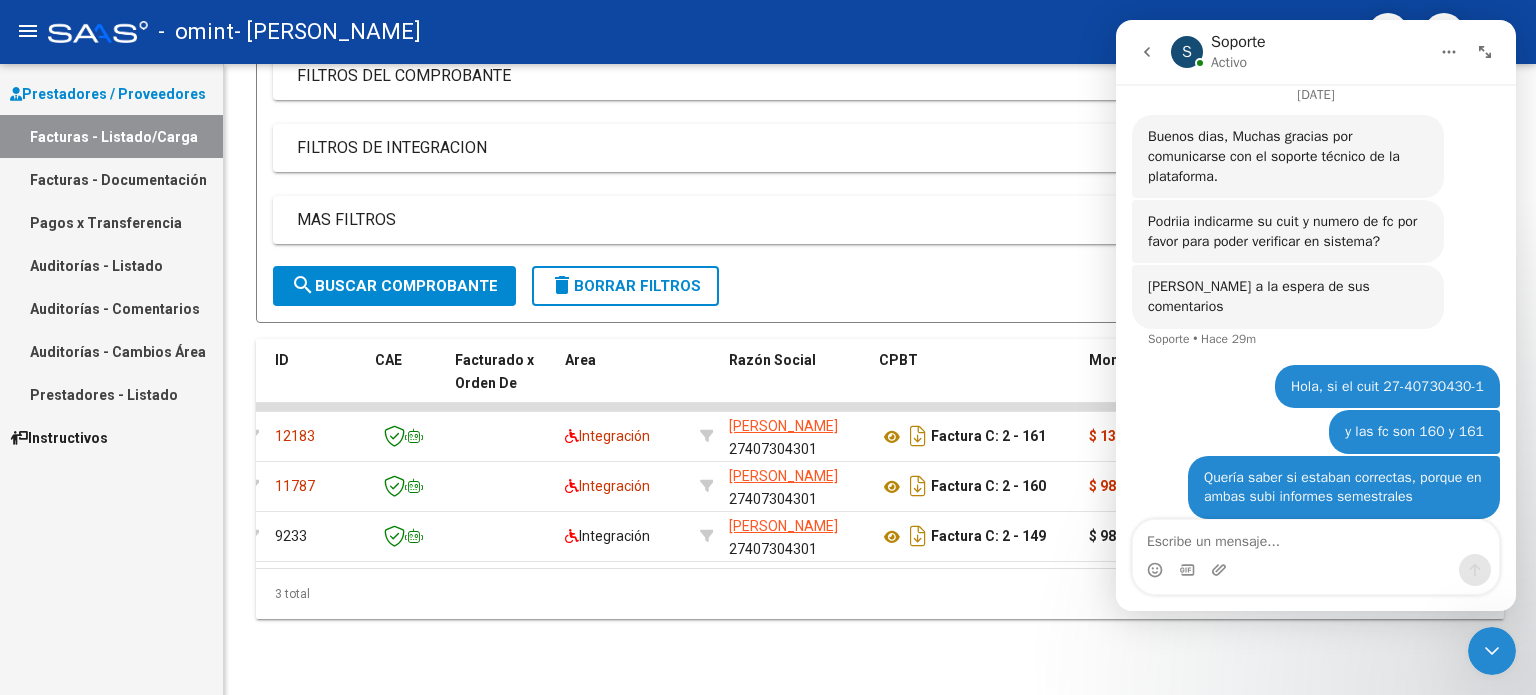 click 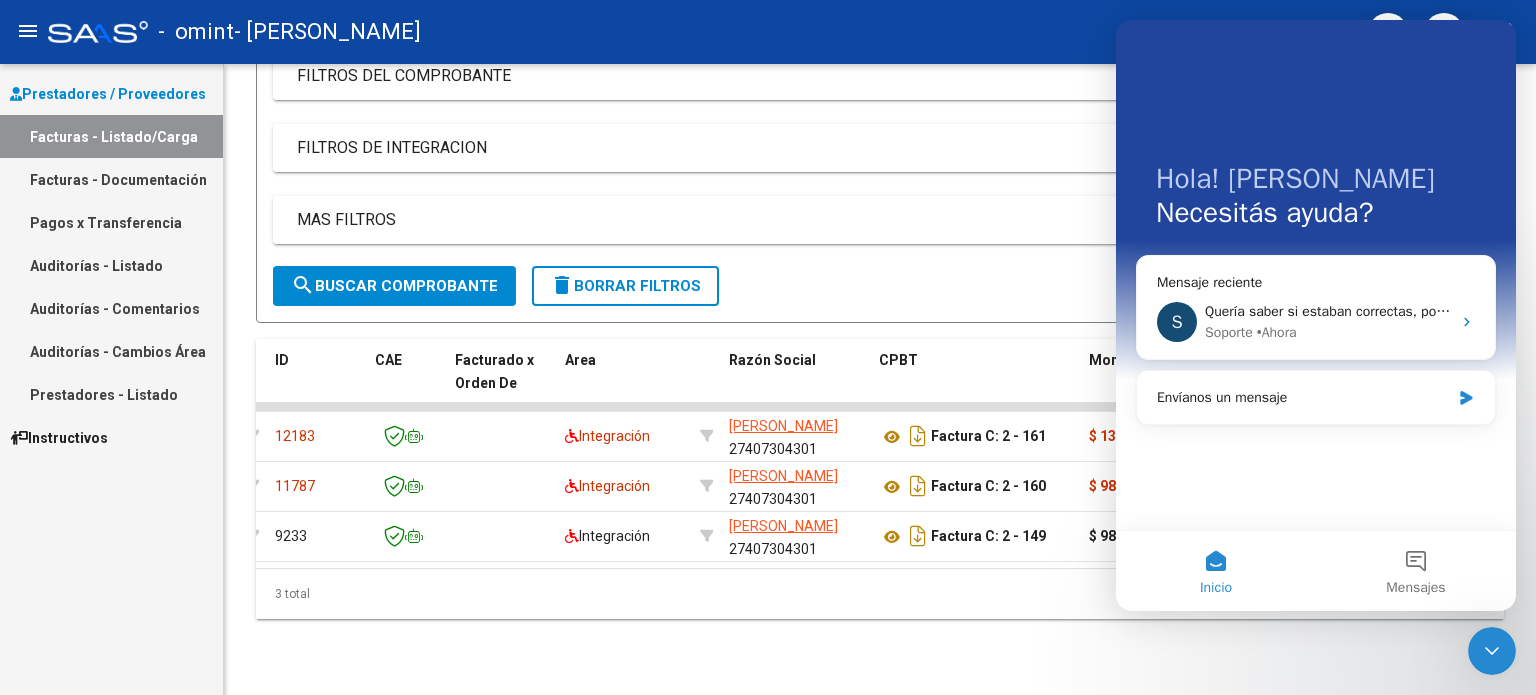click on "menu -   omint   - [PERSON_NAME] person" 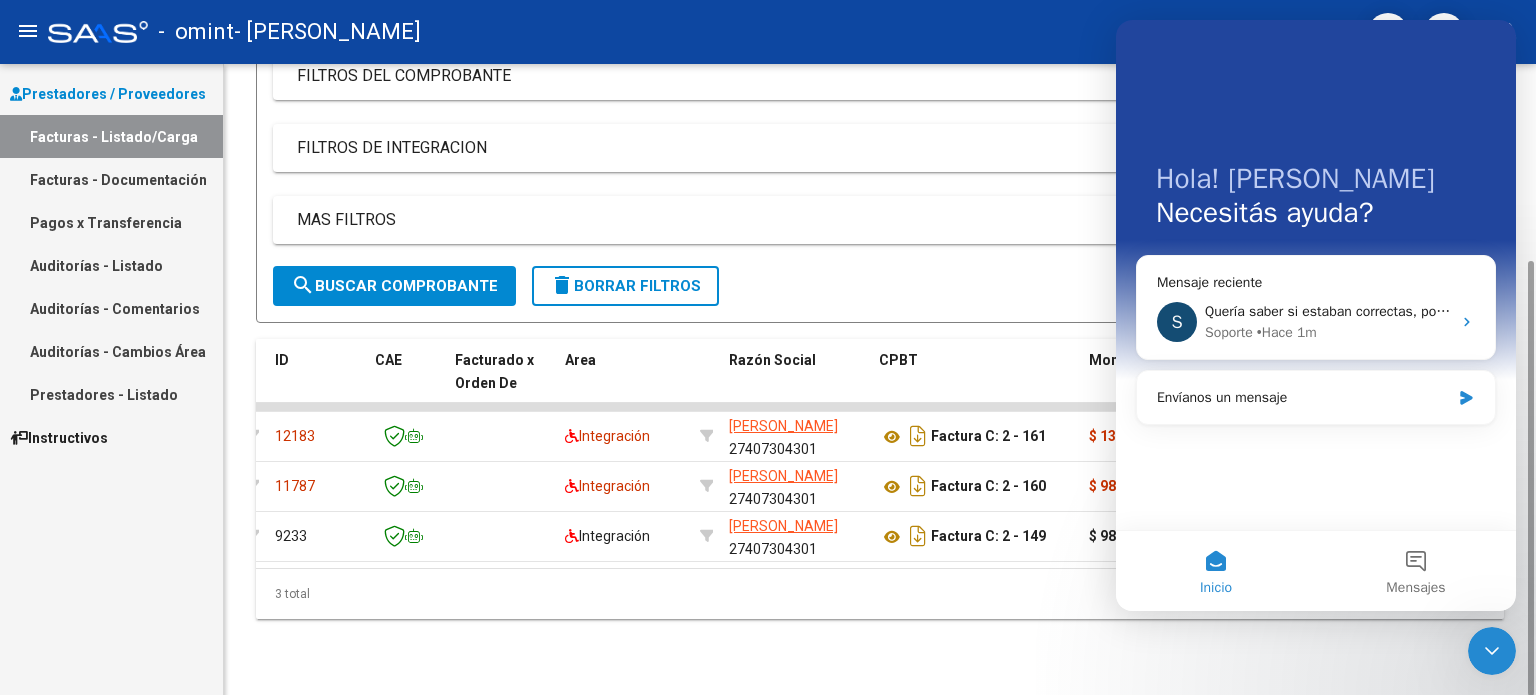 scroll, scrollTop: 0, scrollLeft: 0, axis: both 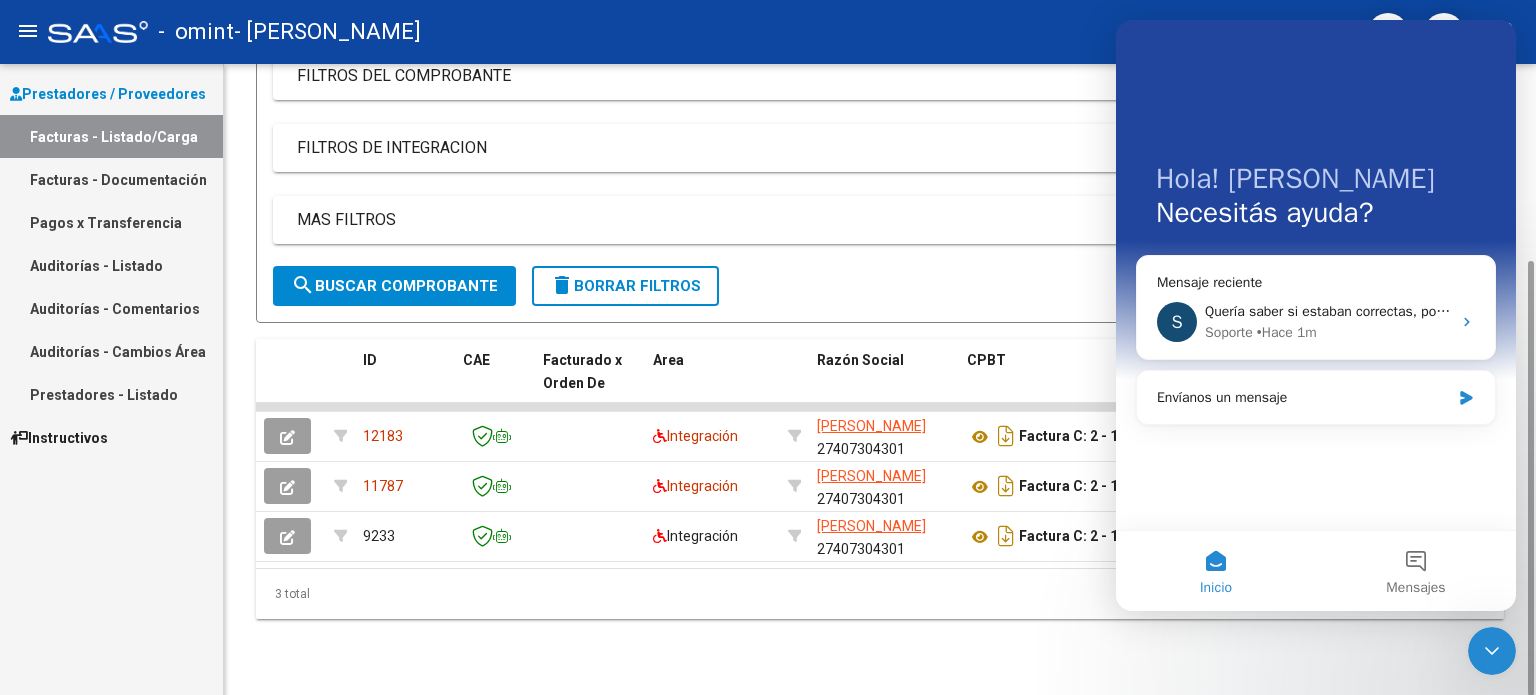 click on "3 total" 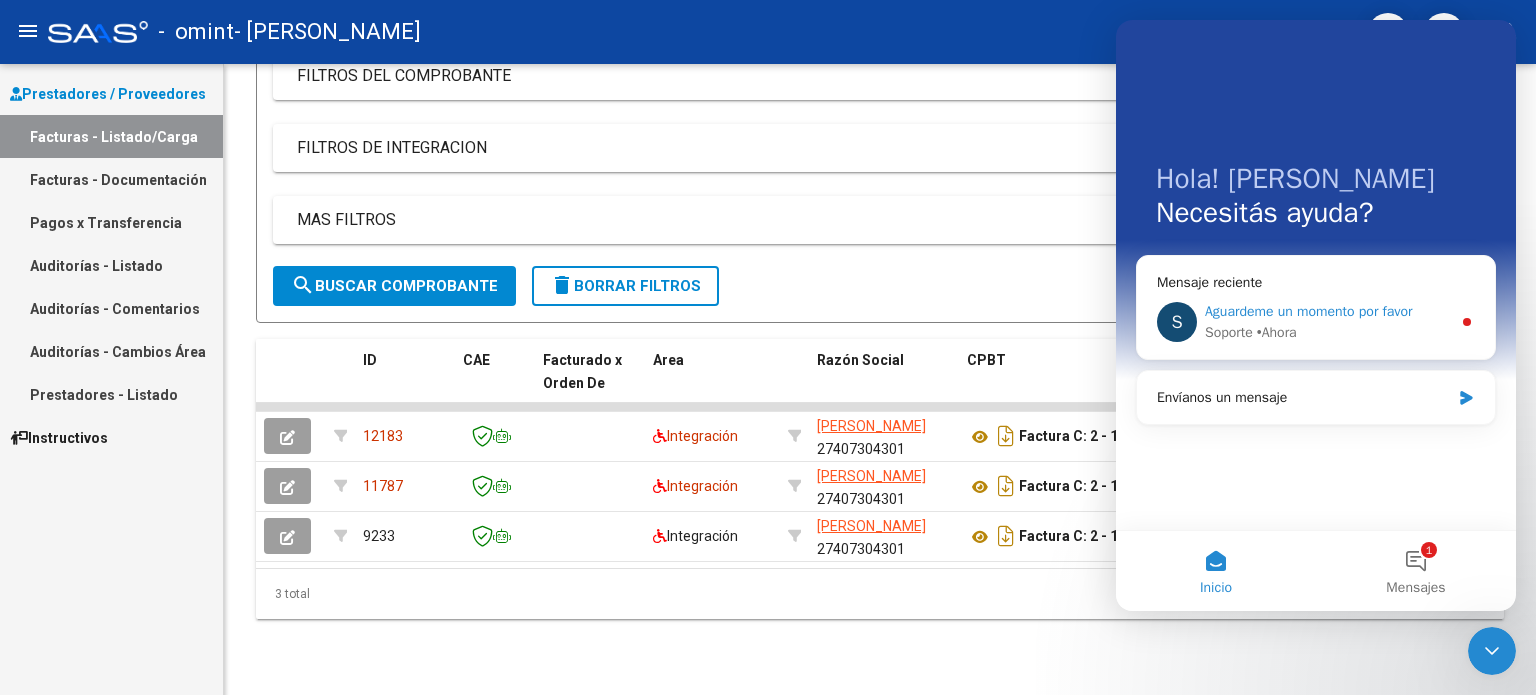 click on "S Aguardeme un momento por favor [PERSON_NAME][GEOGRAPHIC_DATA]" at bounding box center (1316, 322) 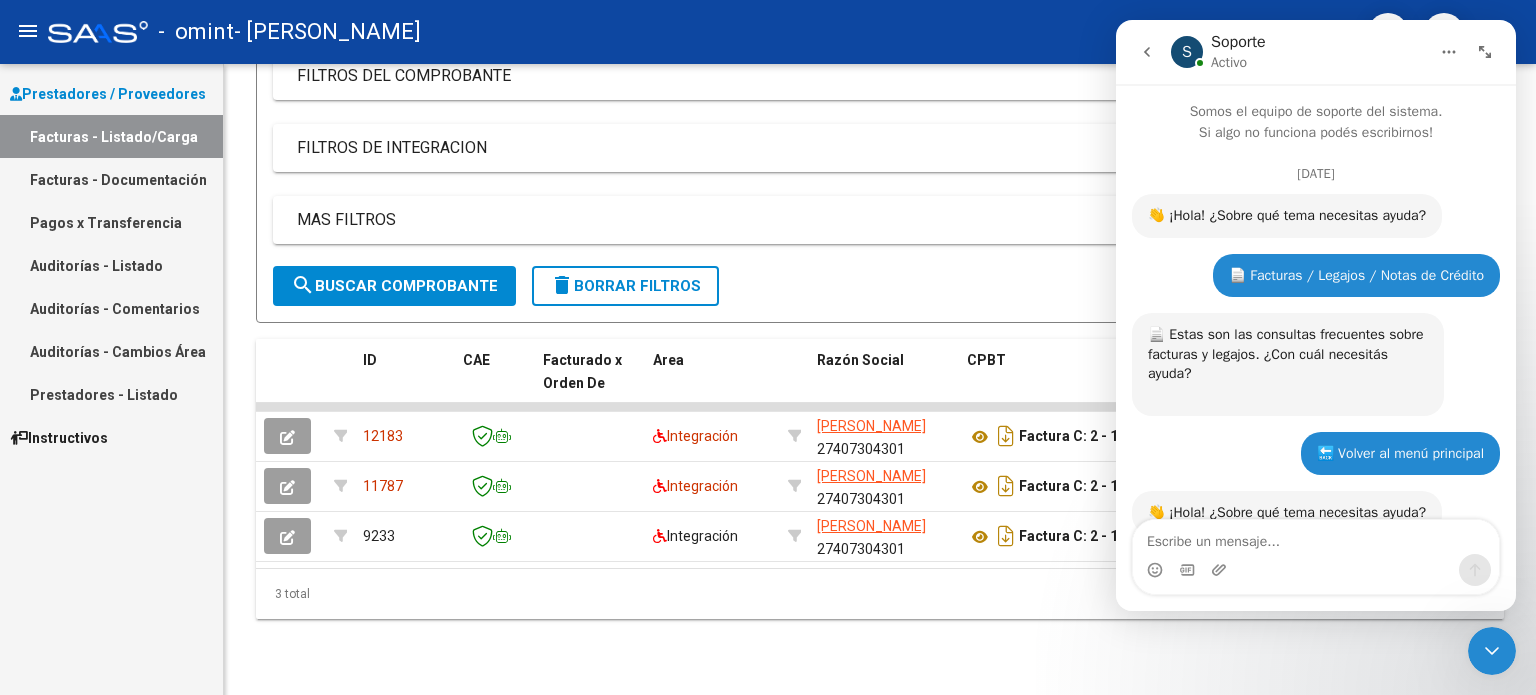 scroll, scrollTop: 2, scrollLeft: 0, axis: vertical 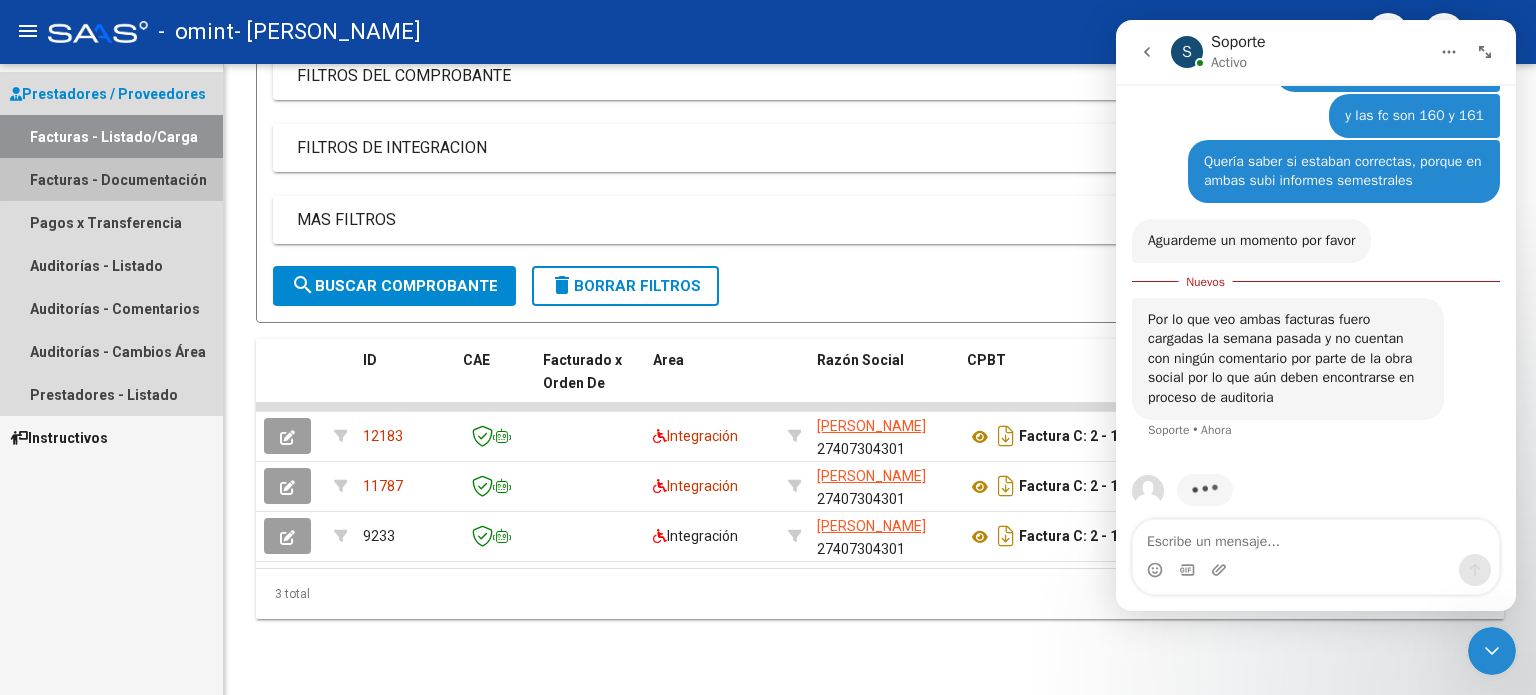 click on "Facturas - Documentación" at bounding box center [111, 179] 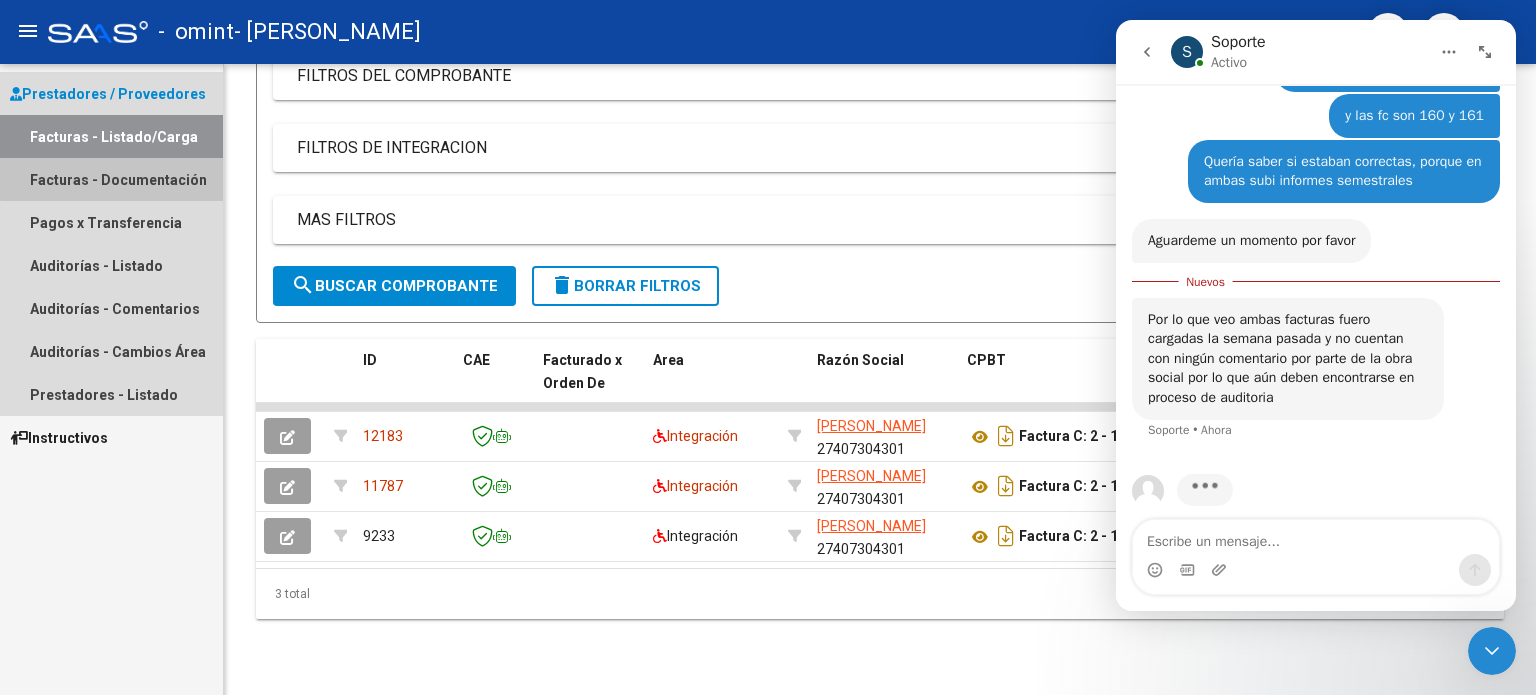 scroll, scrollTop: 0, scrollLeft: 0, axis: both 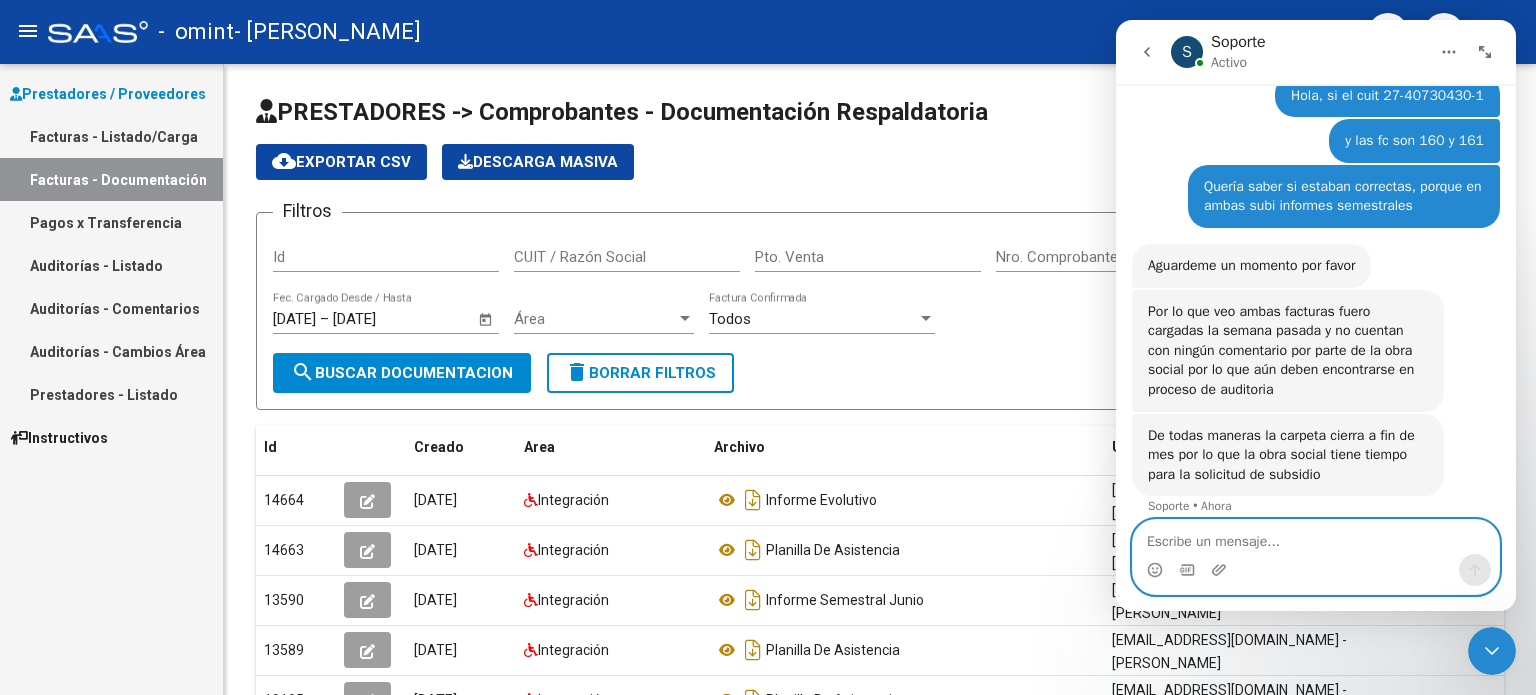 click at bounding box center (1316, 537) 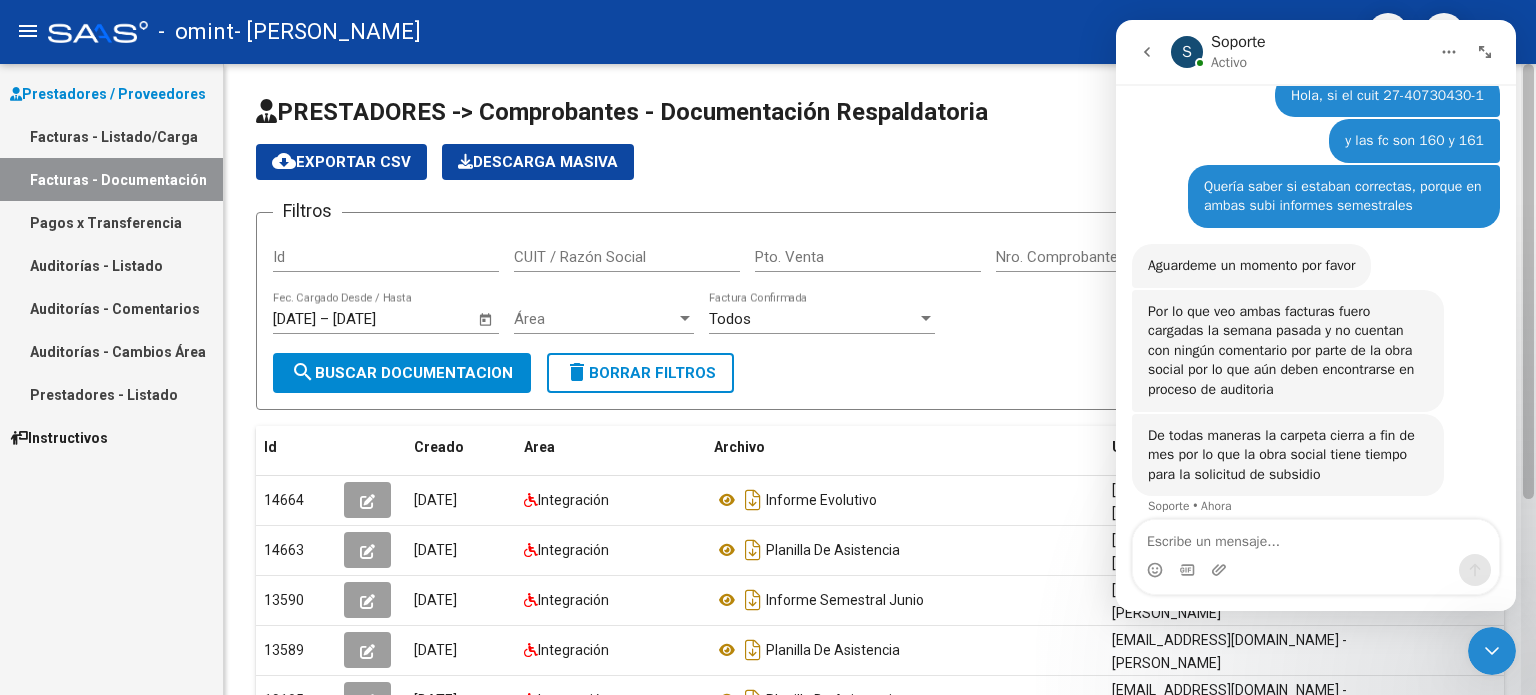 scroll, scrollTop: 148, scrollLeft: 0, axis: vertical 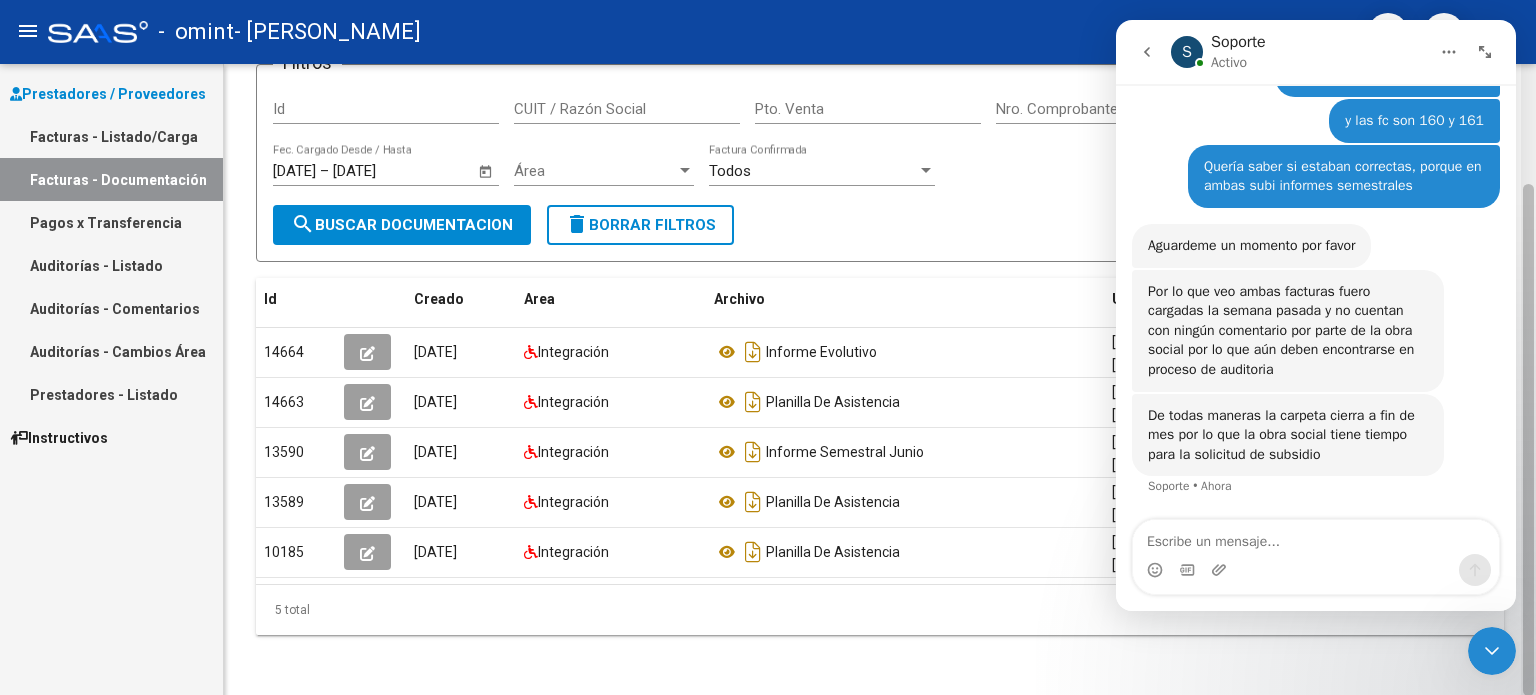 drag, startPoint x: 1535, startPoint y: 432, endPoint x: 1535, endPoint y: 445, distance: 13 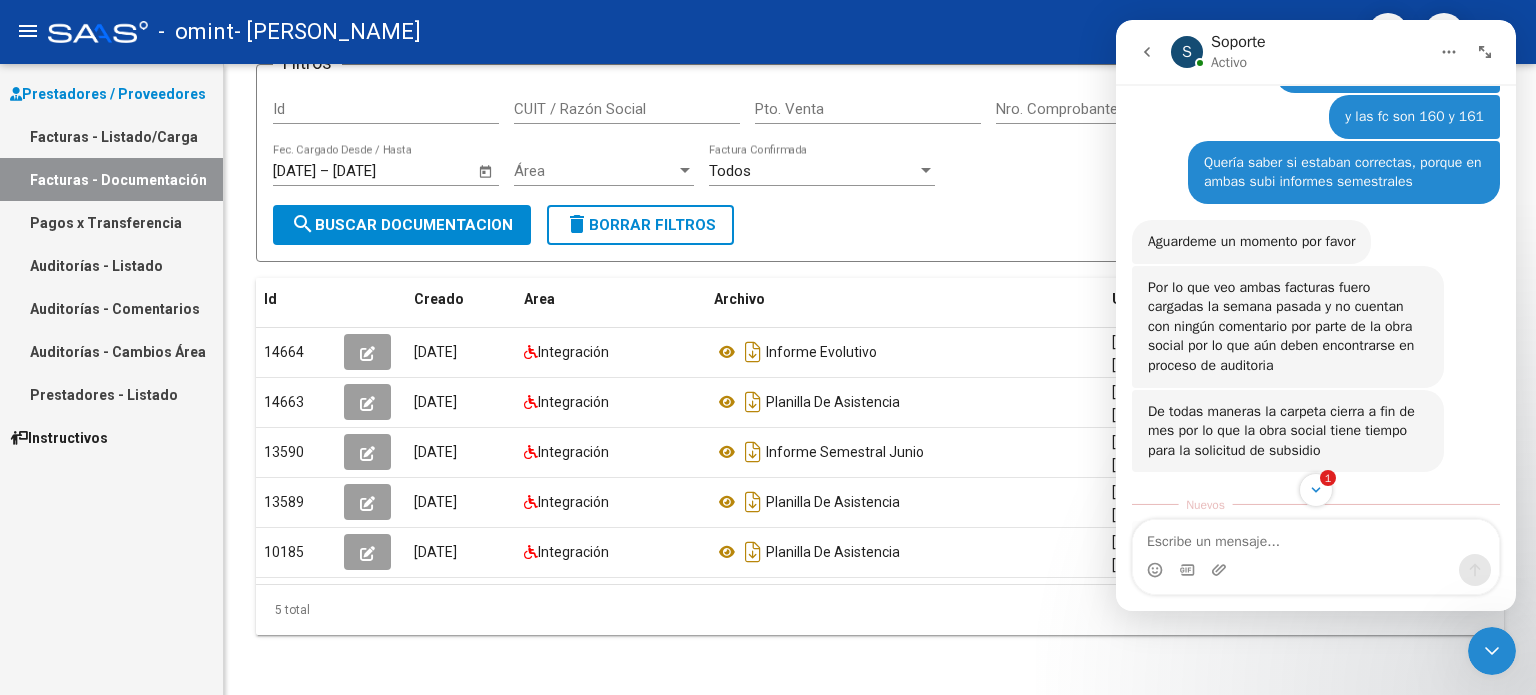 scroll, scrollTop: 3, scrollLeft: 0, axis: vertical 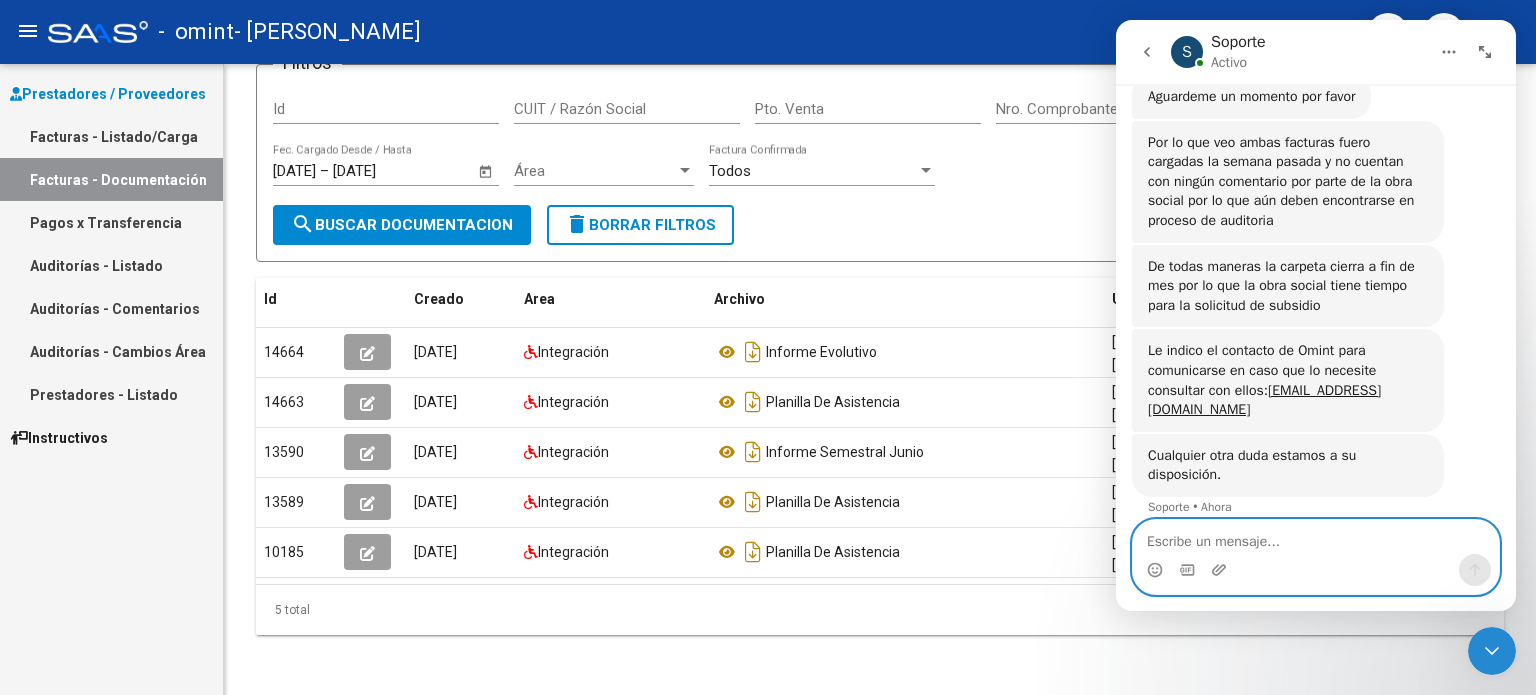 click at bounding box center [1316, 537] 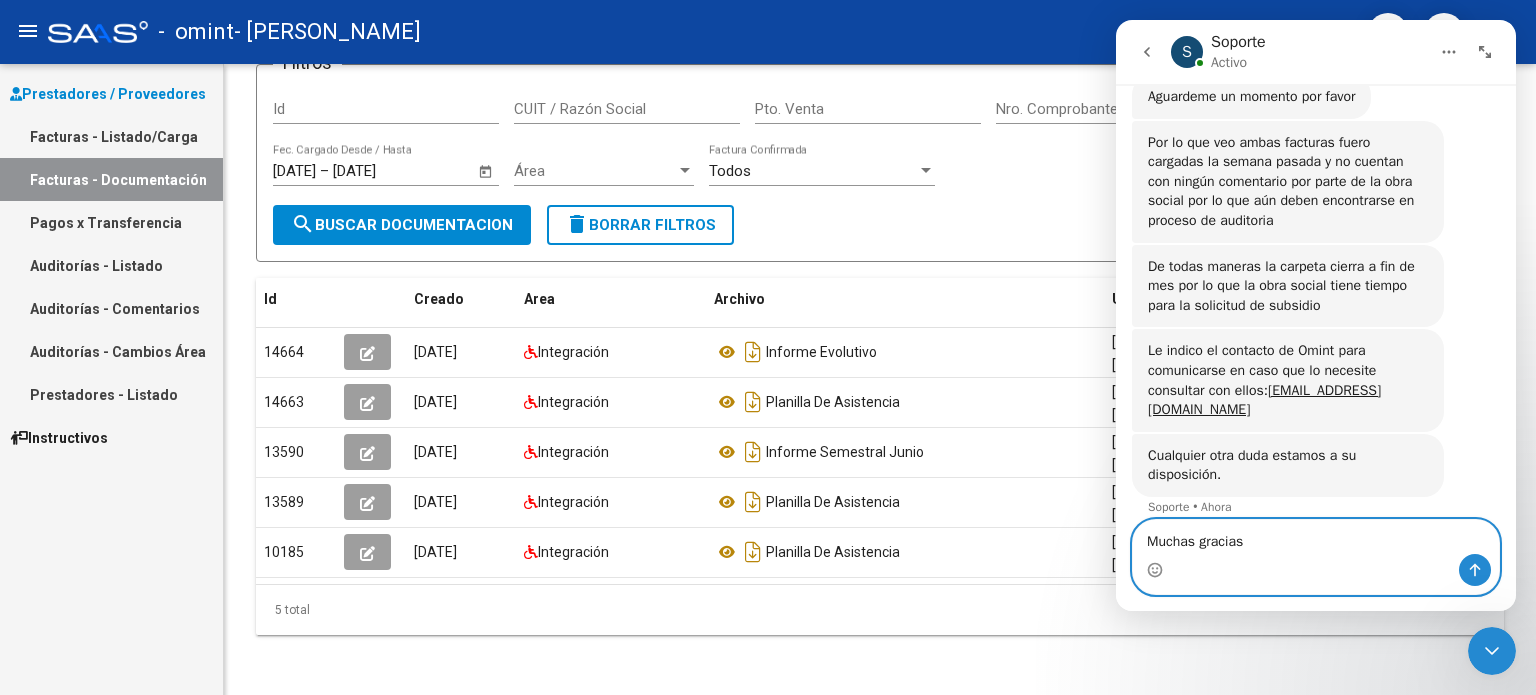 type on "Muchas gracias!" 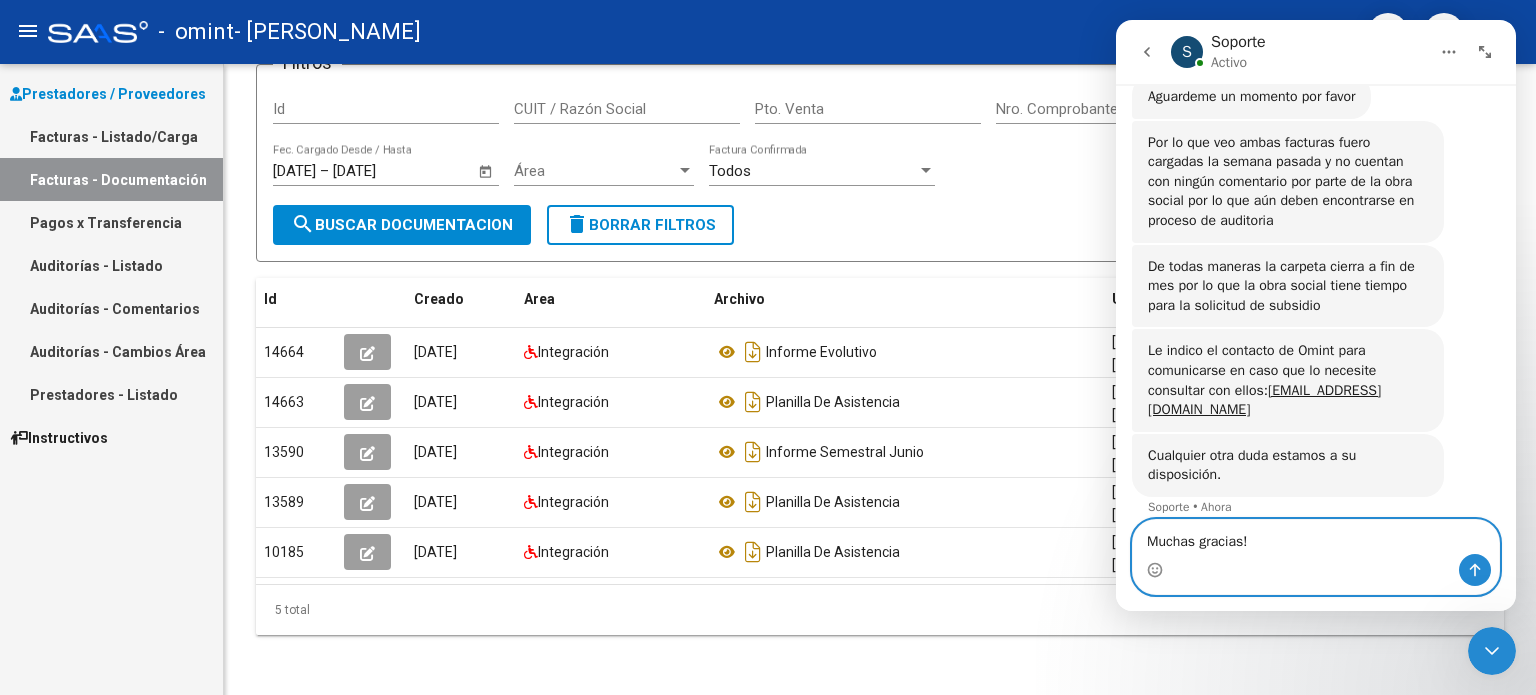 type 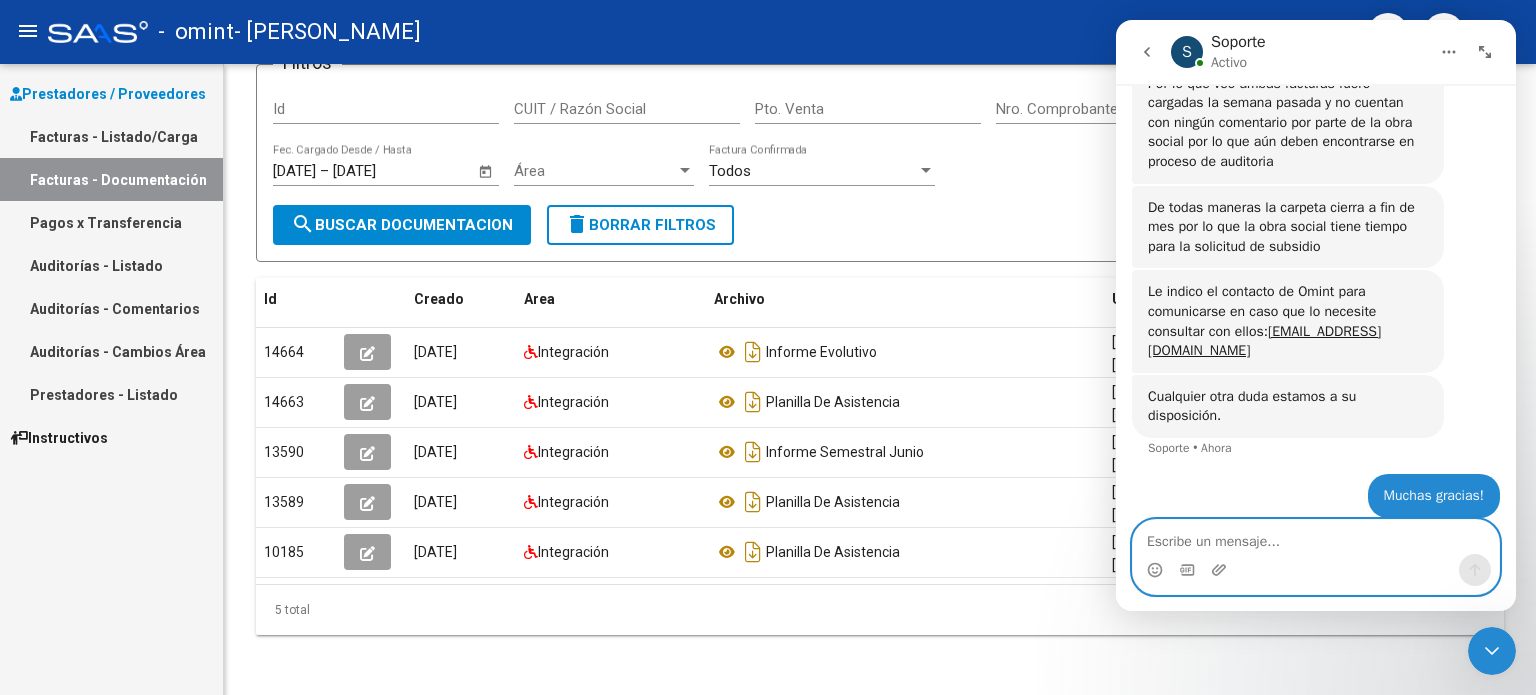 scroll, scrollTop: 1458, scrollLeft: 0, axis: vertical 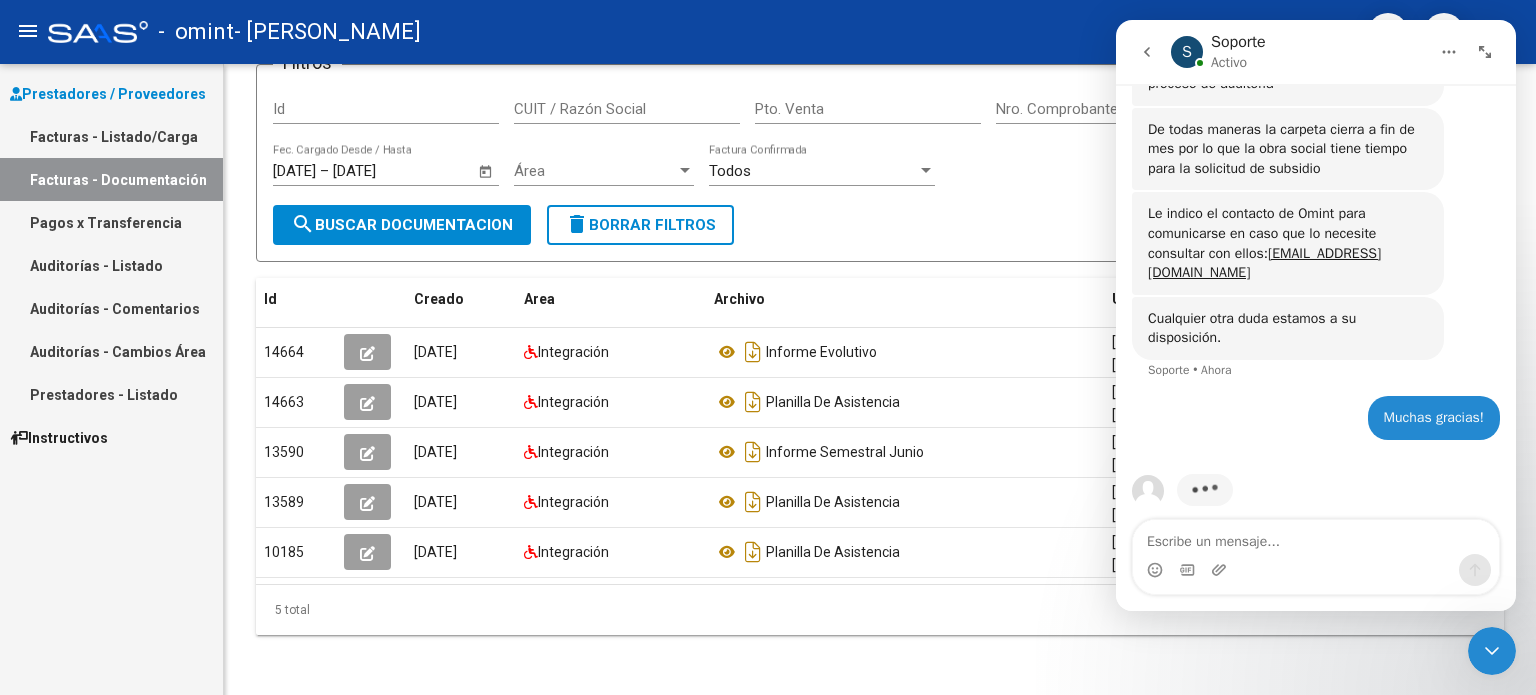 click 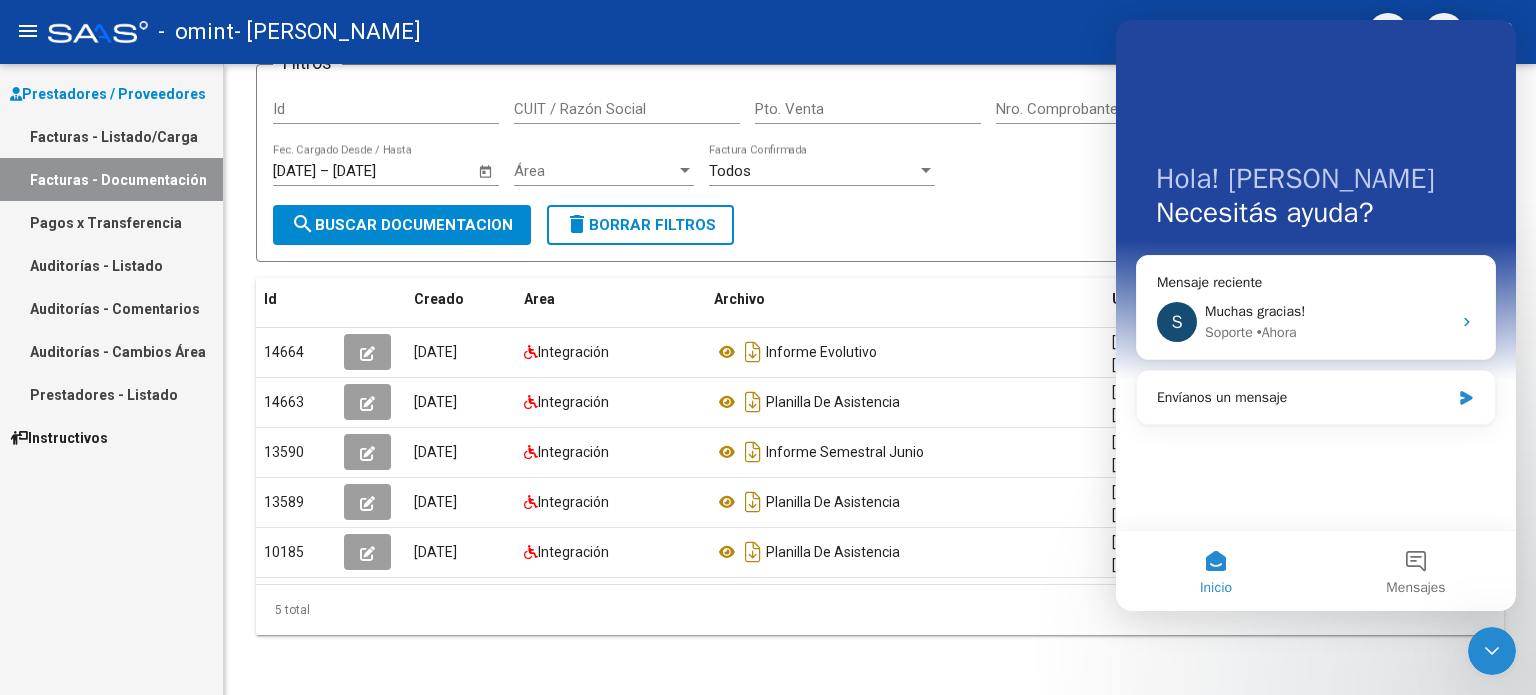 scroll, scrollTop: 0, scrollLeft: 0, axis: both 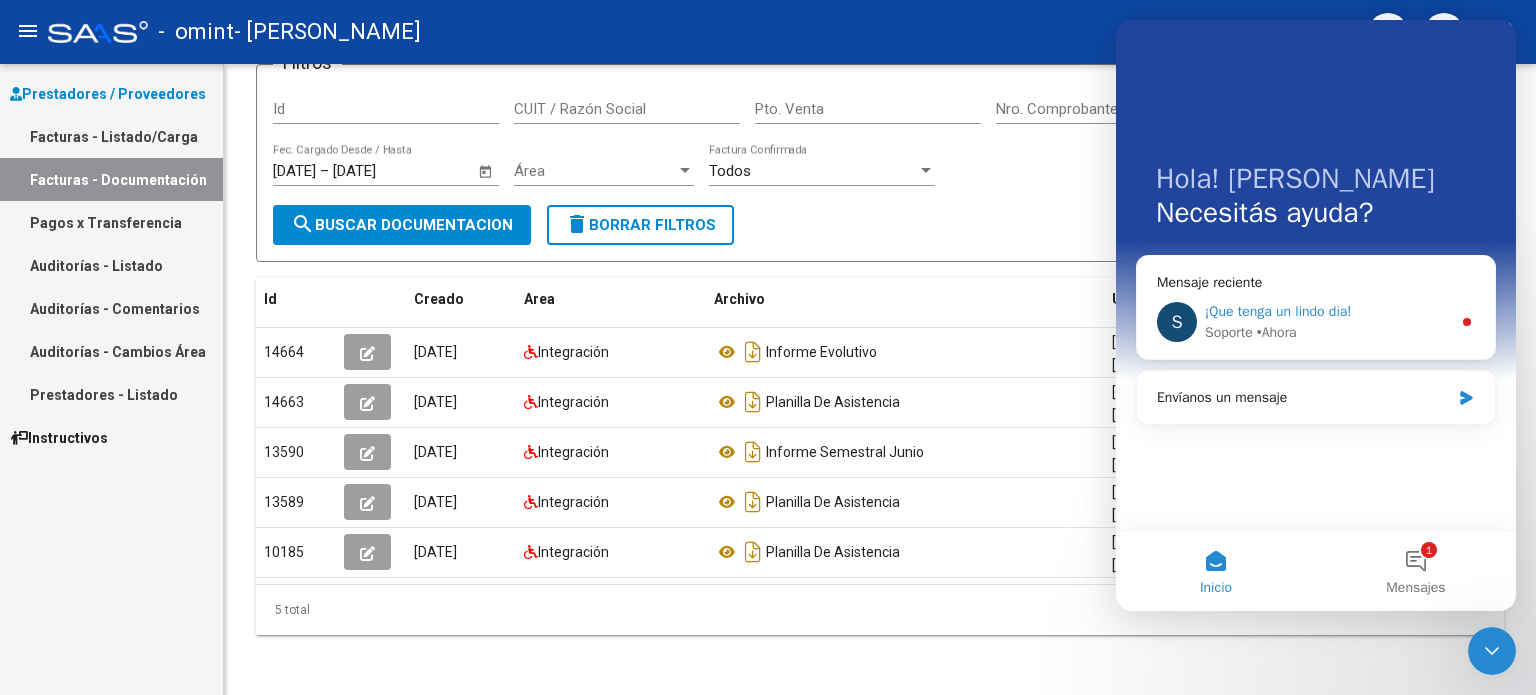 click on "S ¡Que tenga un lindo dia! Soporte •  [GEOGRAPHIC_DATA]" at bounding box center (1316, 322) 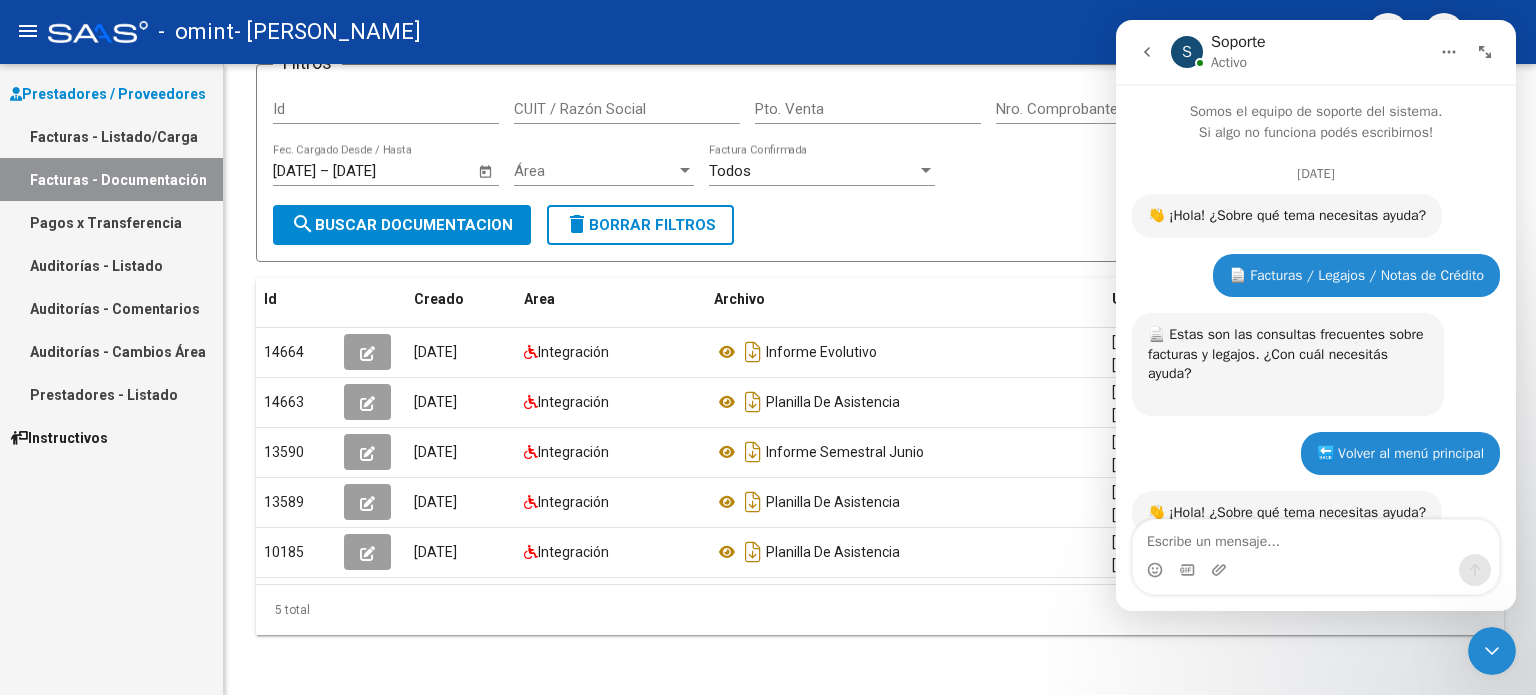 scroll, scrollTop: 2, scrollLeft: 0, axis: vertical 